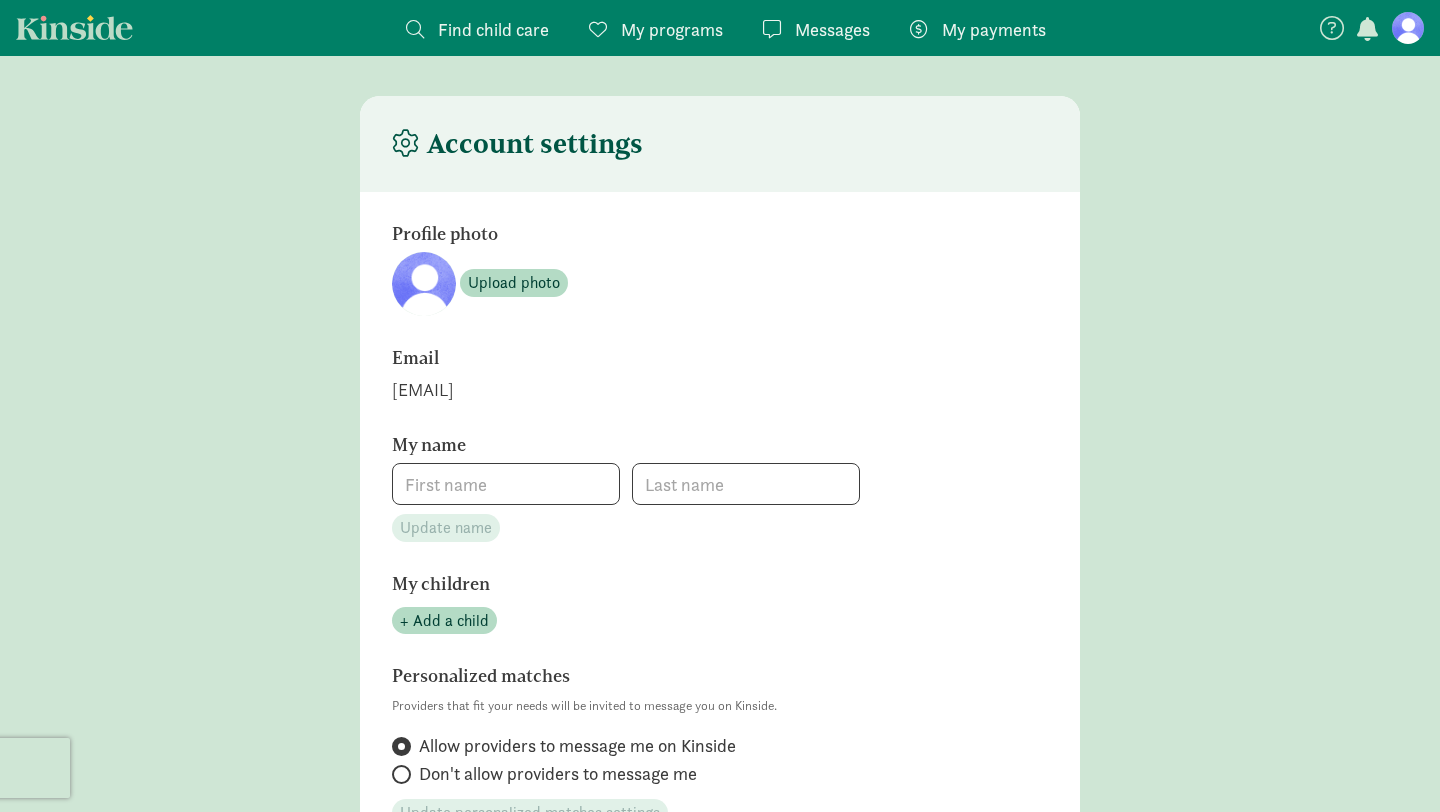 scroll, scrollTop: 0, scrollLeft: 0, axis: both 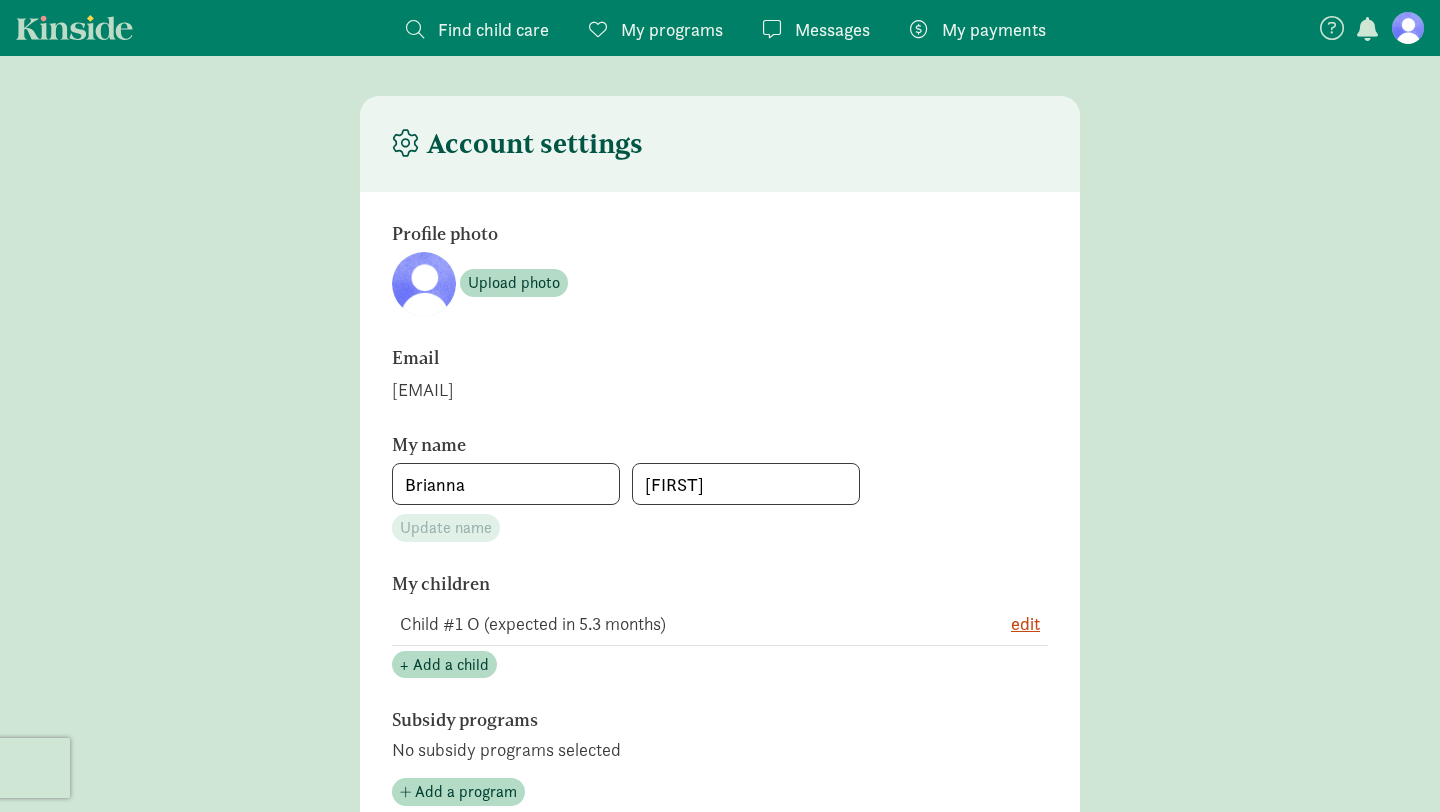 click on "Find child care" at bounding box center (493, 29) 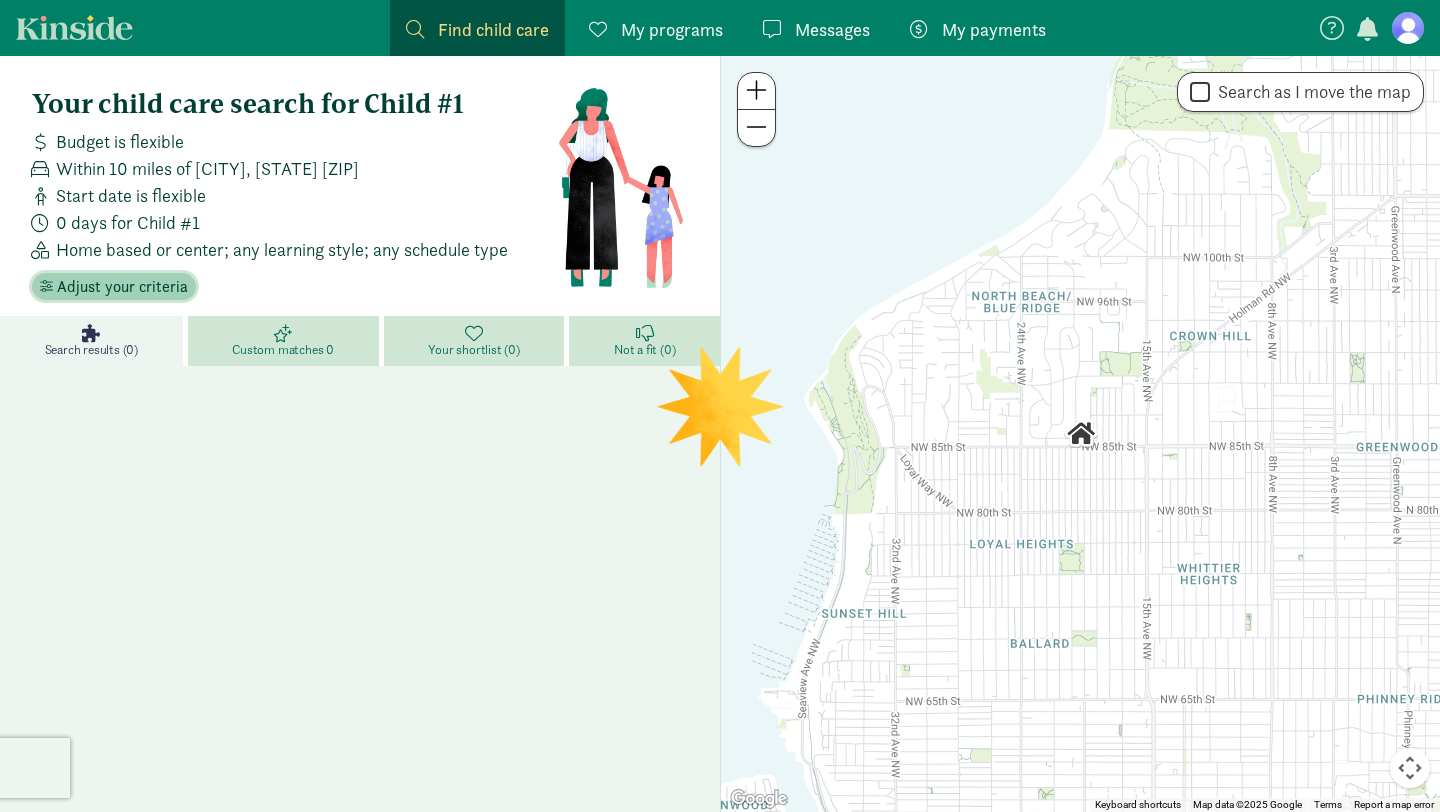 click on "Adjust your criteria" at bounding box center [122, 287] 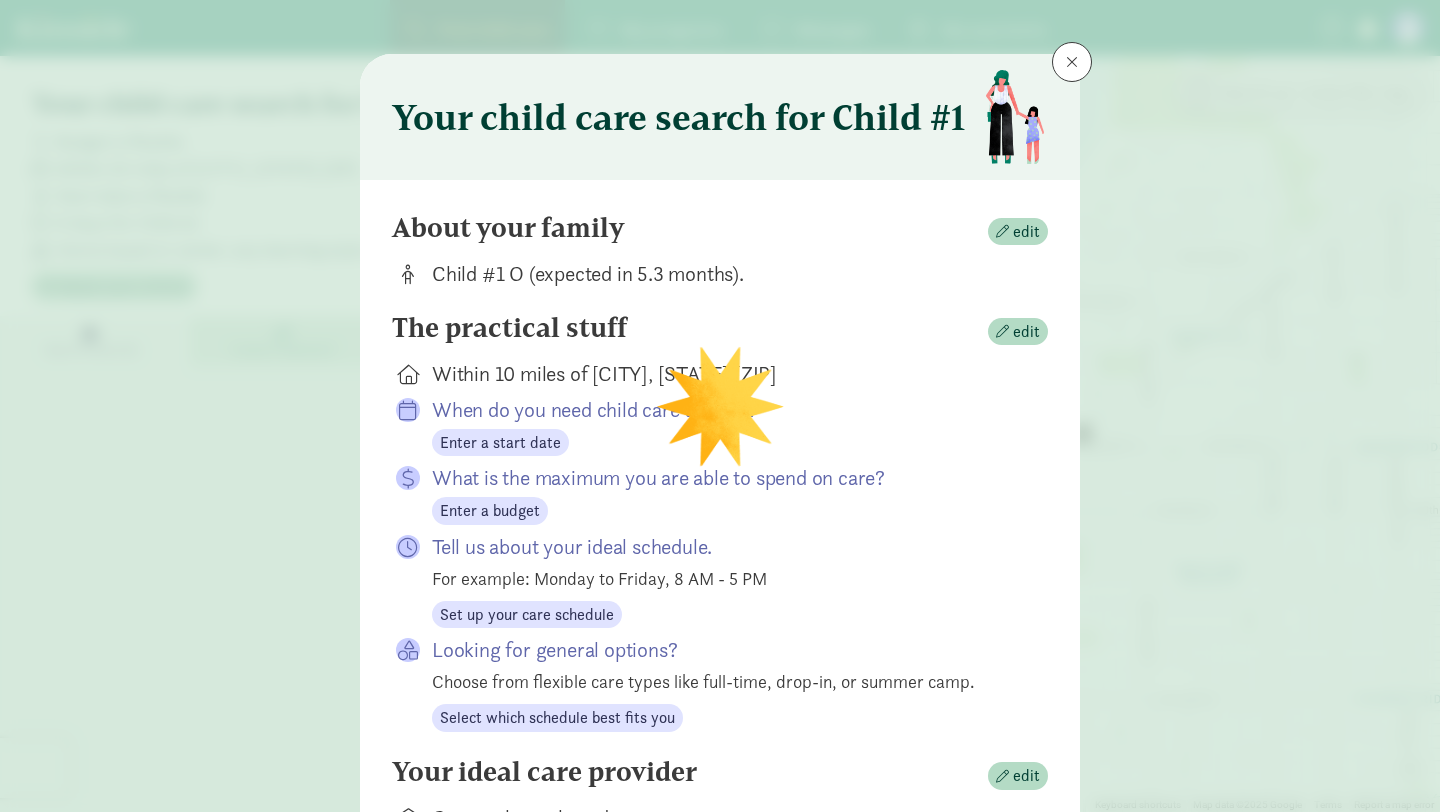 scroll, scrollTop: 0, scrollLeft: 0, axis: both 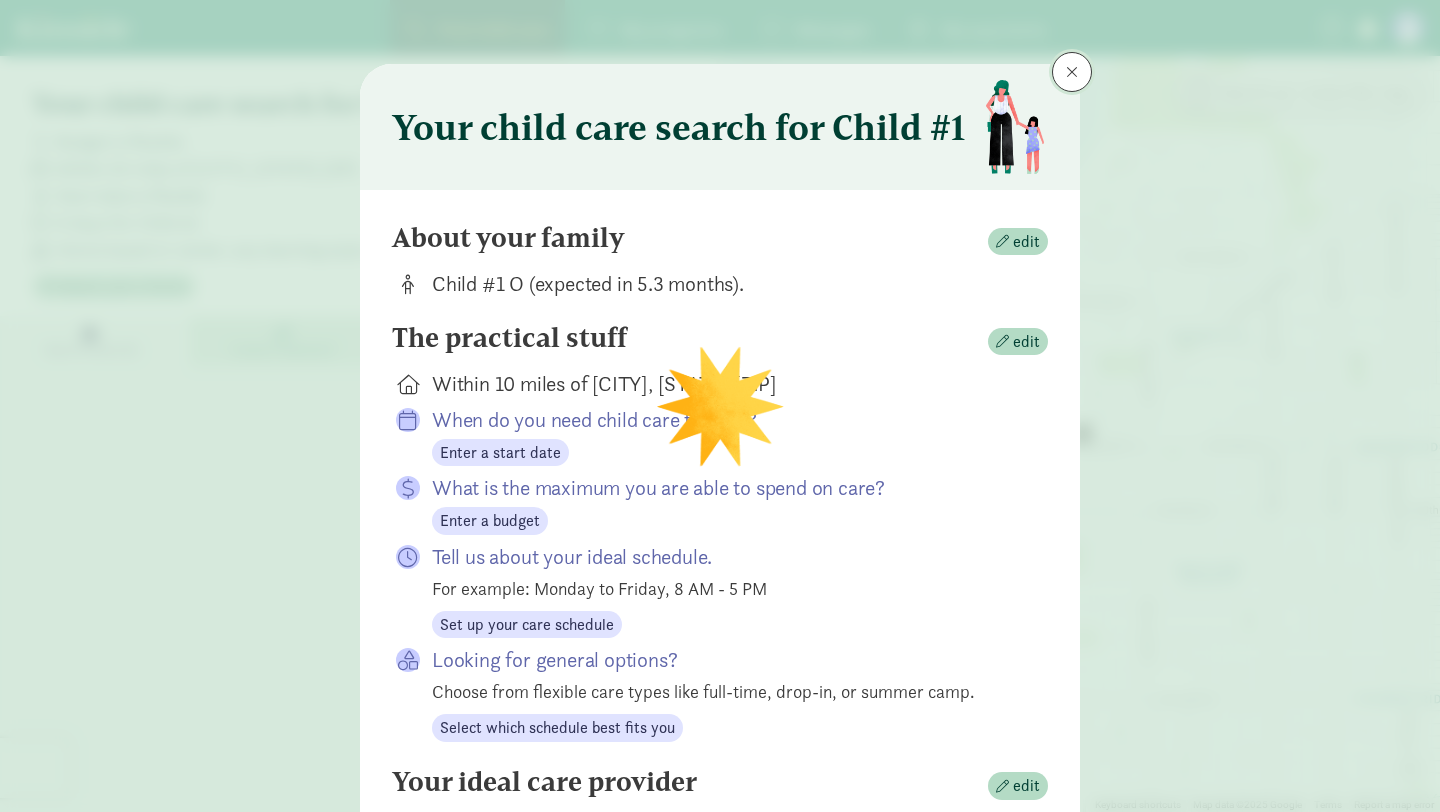 click at bounding box center (1072, 72) 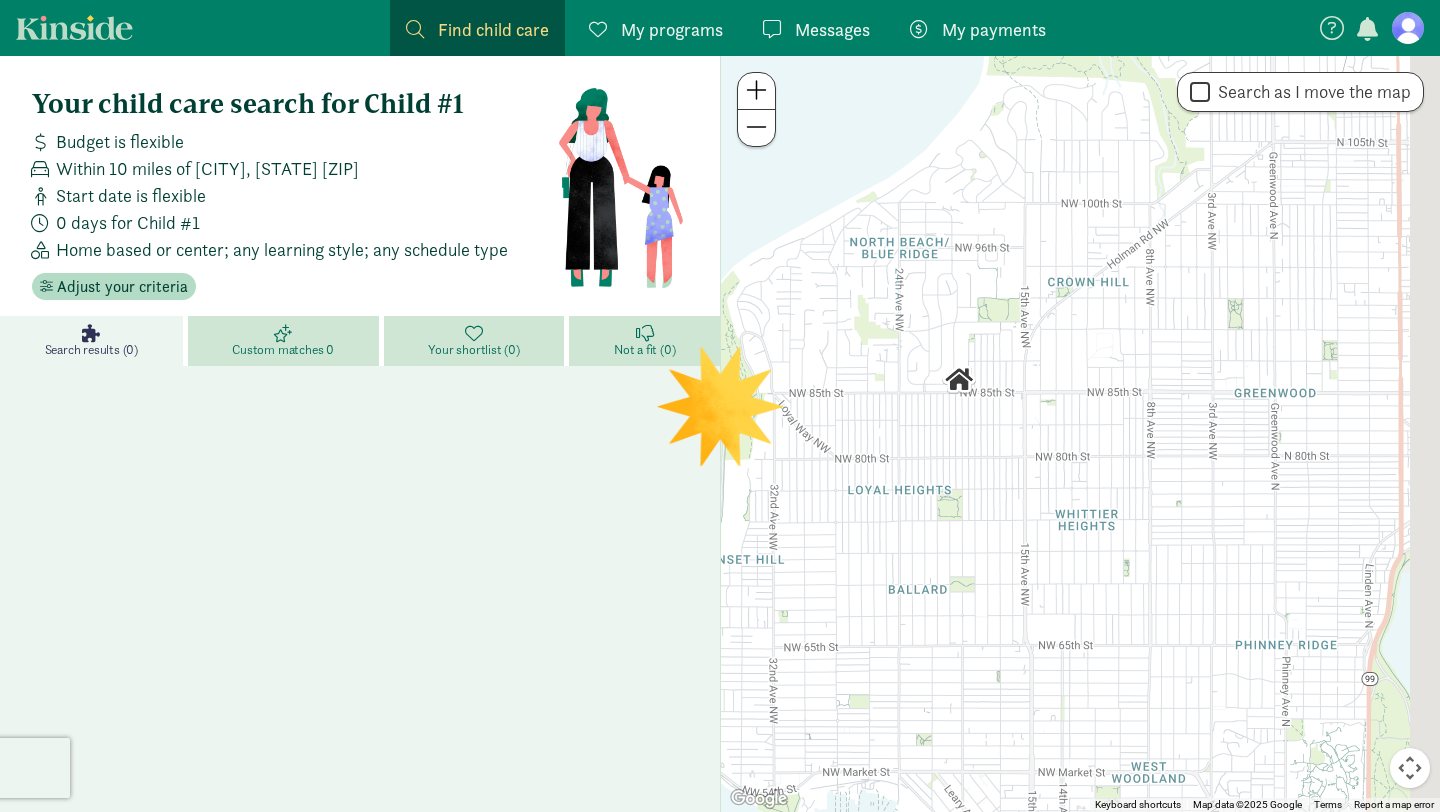 drag, startPoint x: 1284, startPoint y: 455, endPoint x: 1113, endPoint y: 348, distance: 201.71762 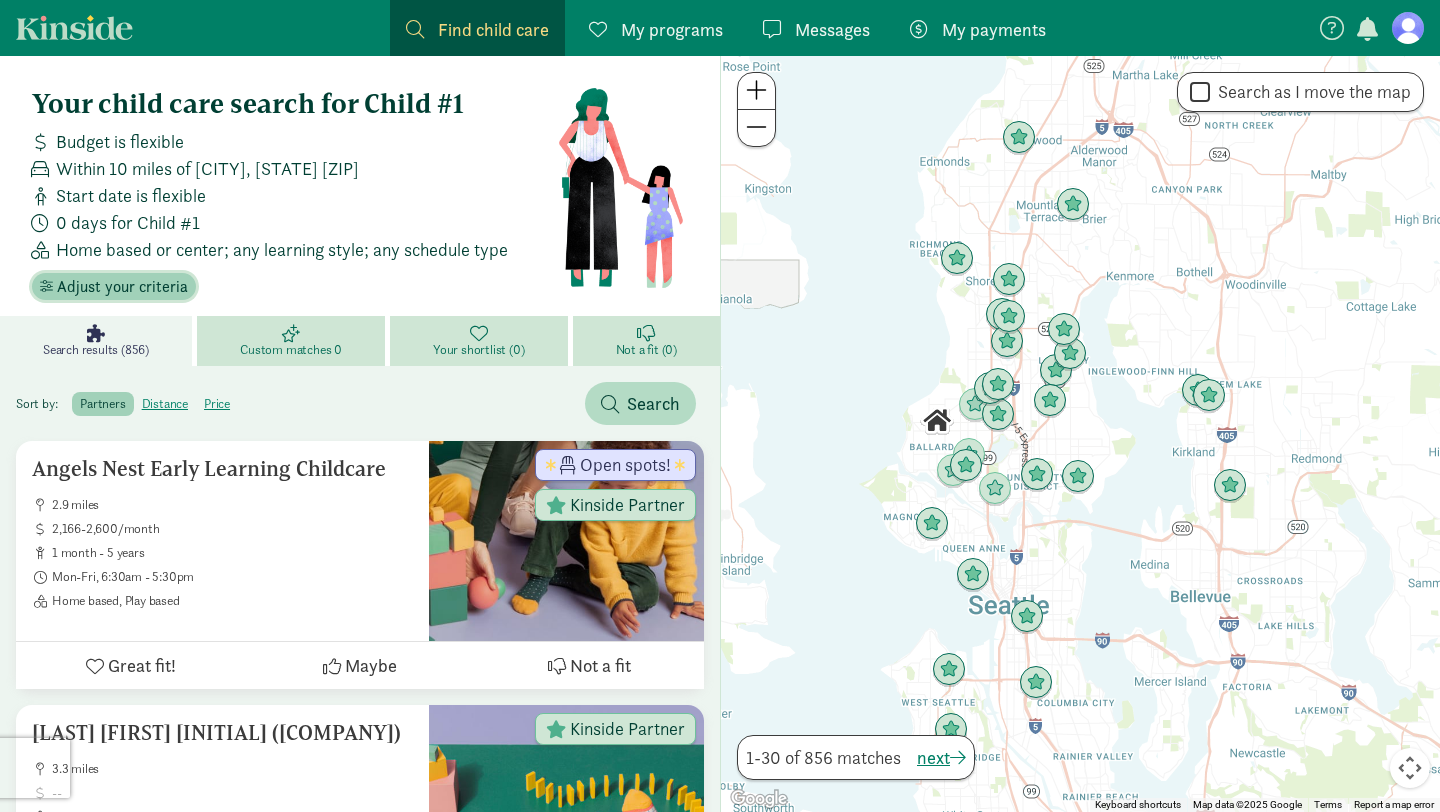 click on "Adjust your criteria" at bounding box center [122, 287] 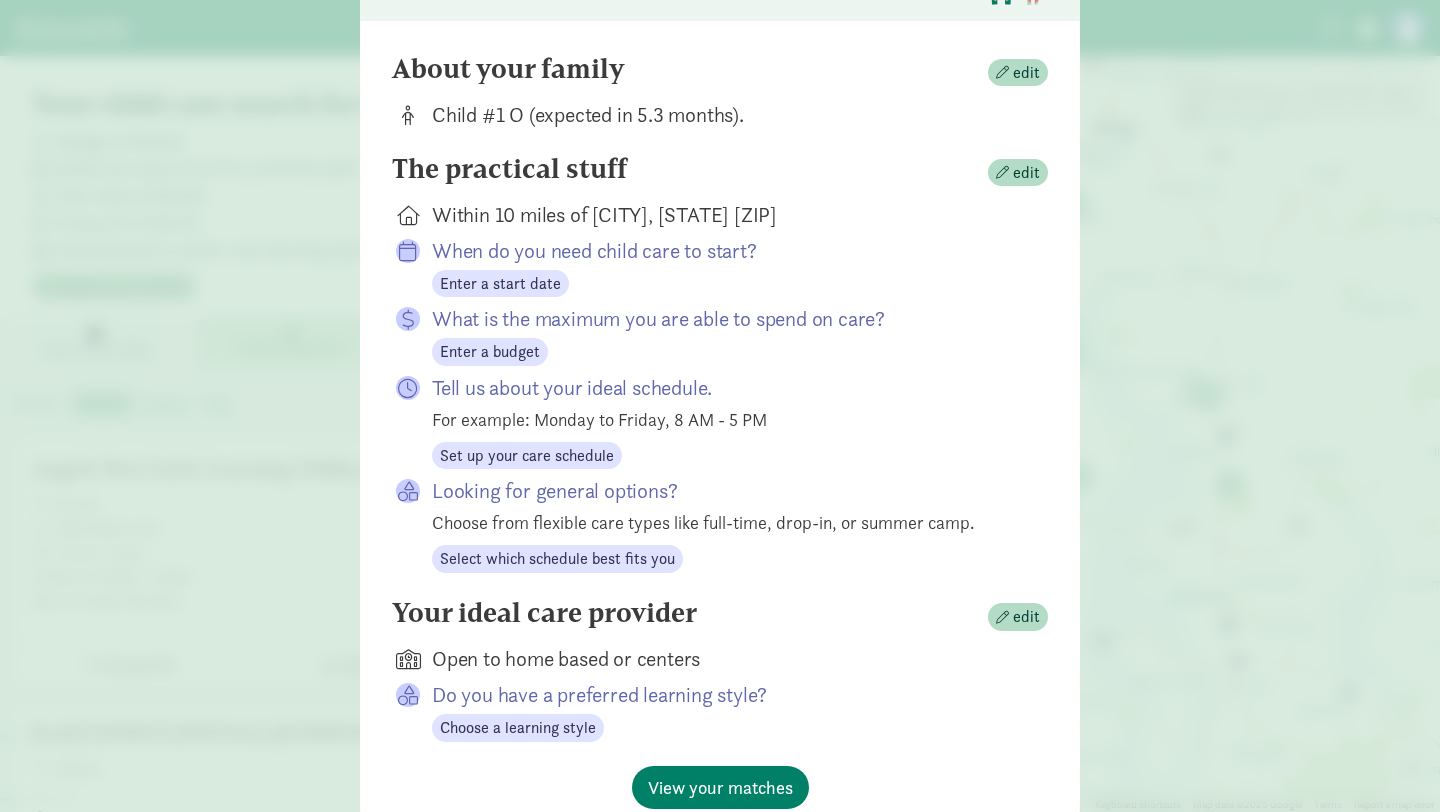 scroll, scrollTop: 259, scrollLeft: 0, axis: vertical 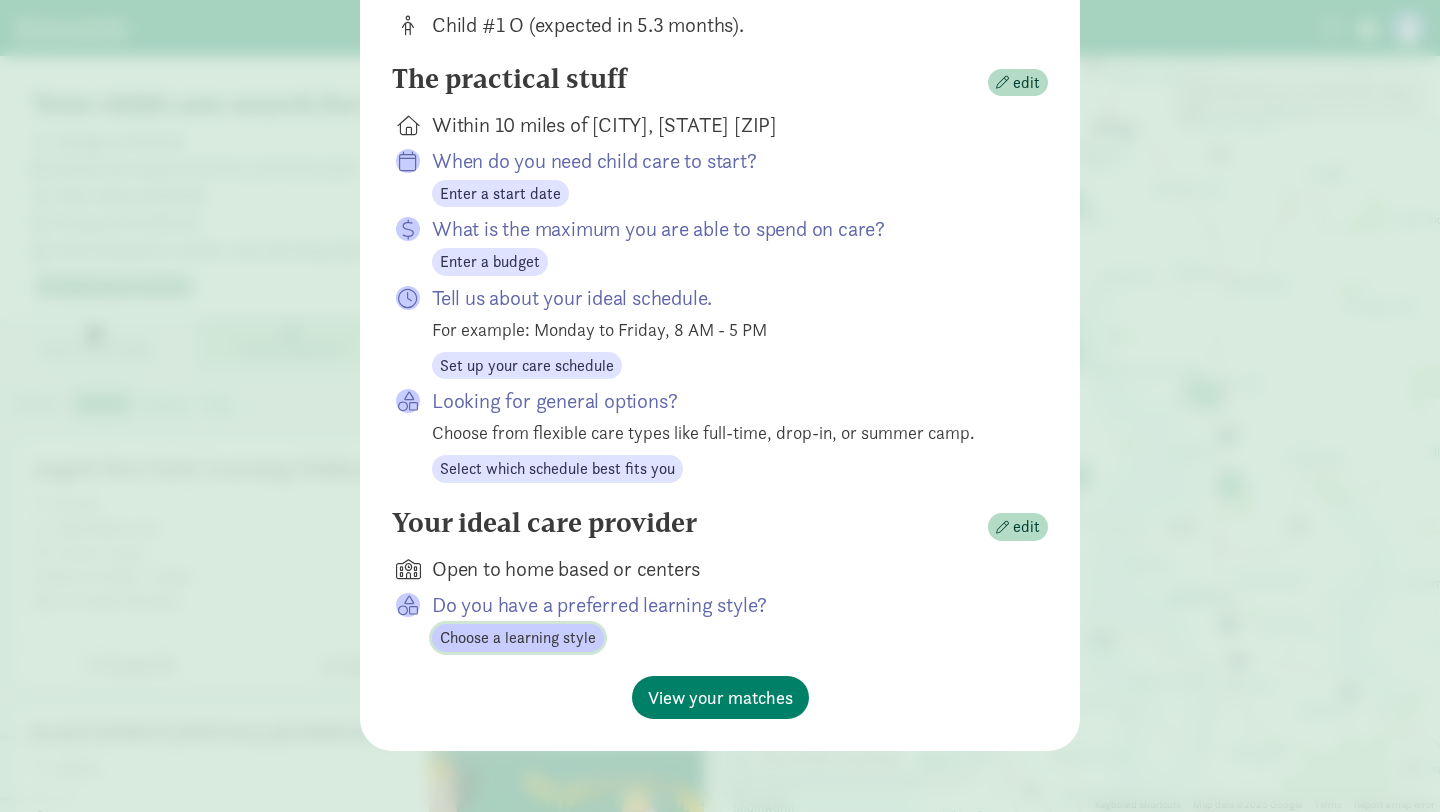 click on "Choose a learning style" at bounding box center (518, 638) 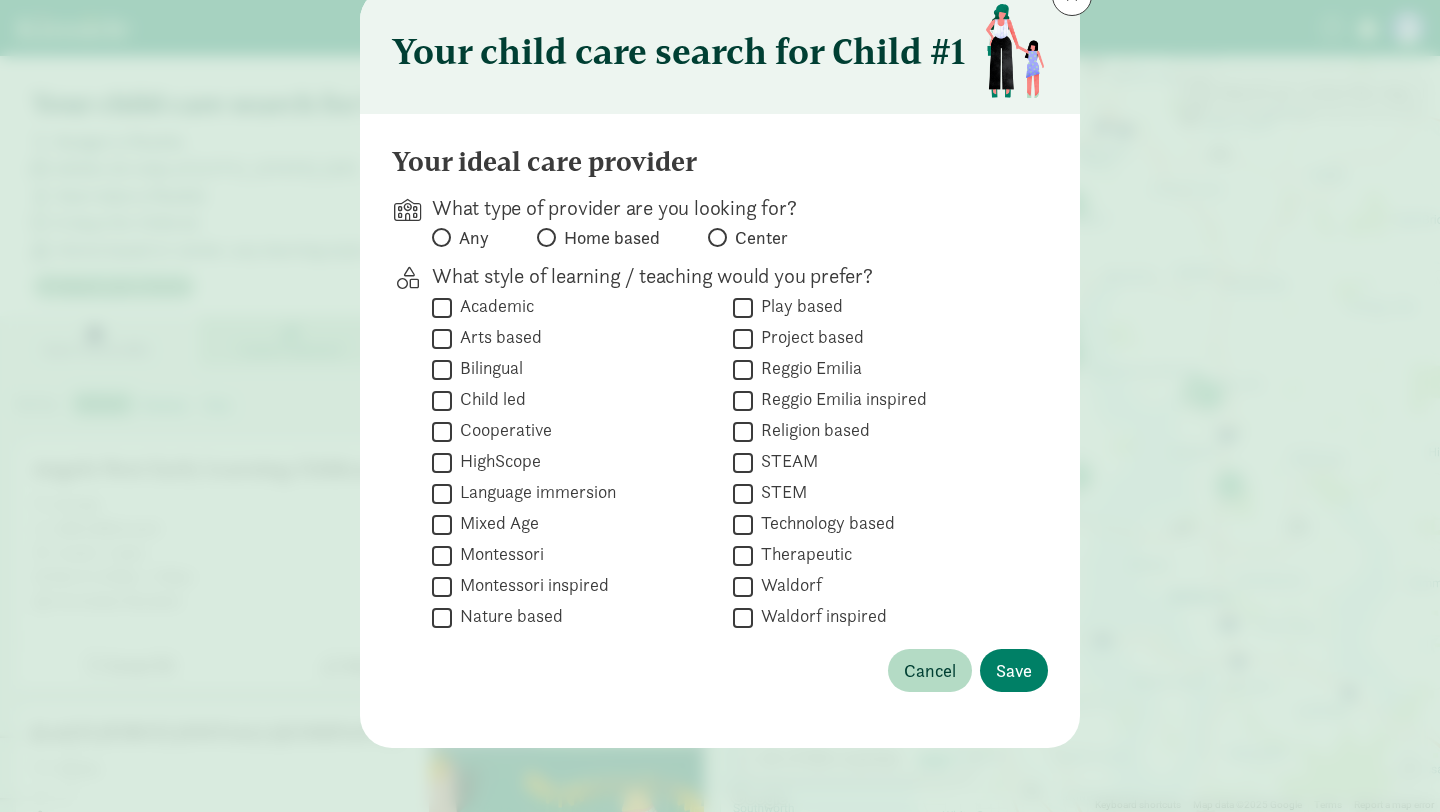 scroll, scrollTop: 75, scrollLeft: 0, axis: vertical 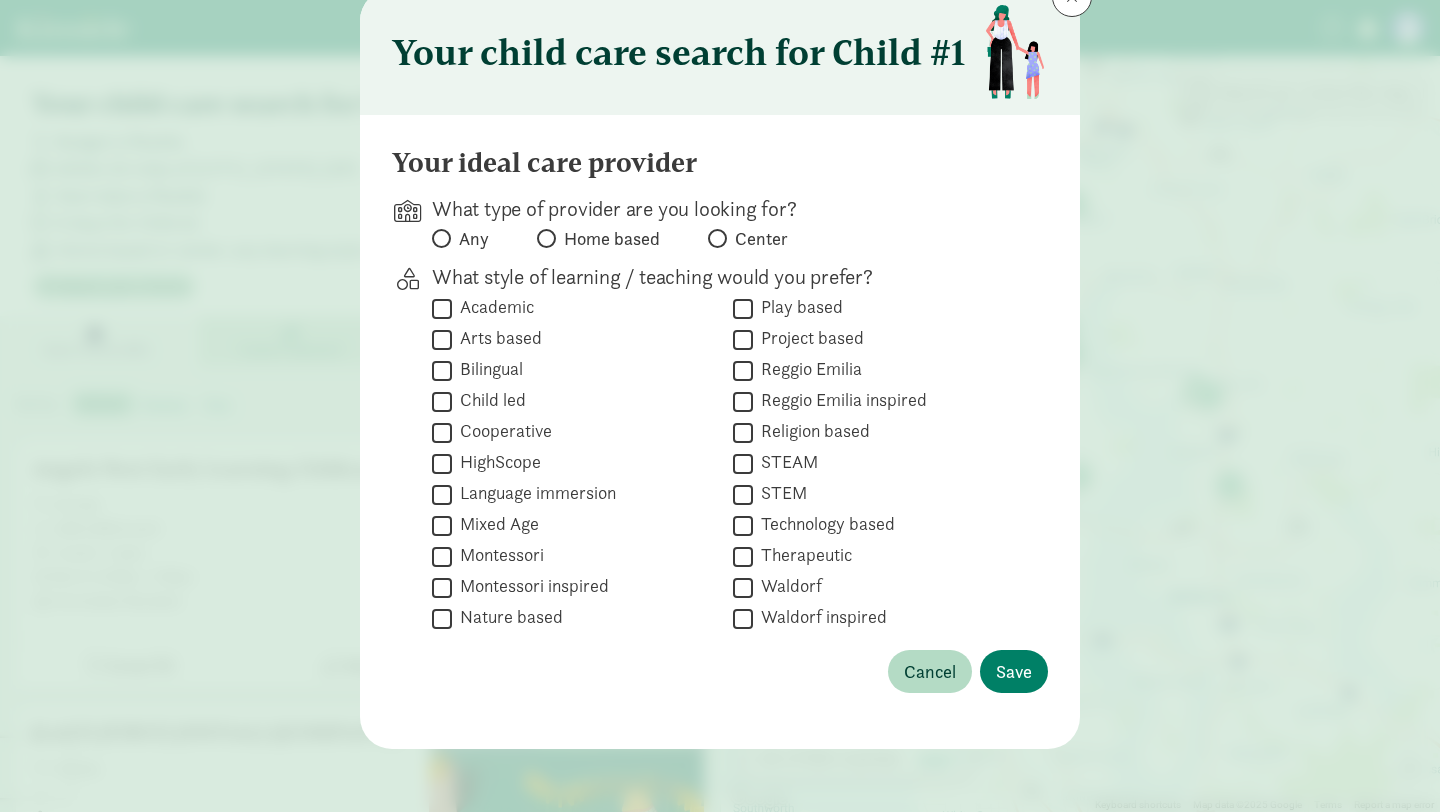 click on "Montessori" at bounding box center (498, 555) 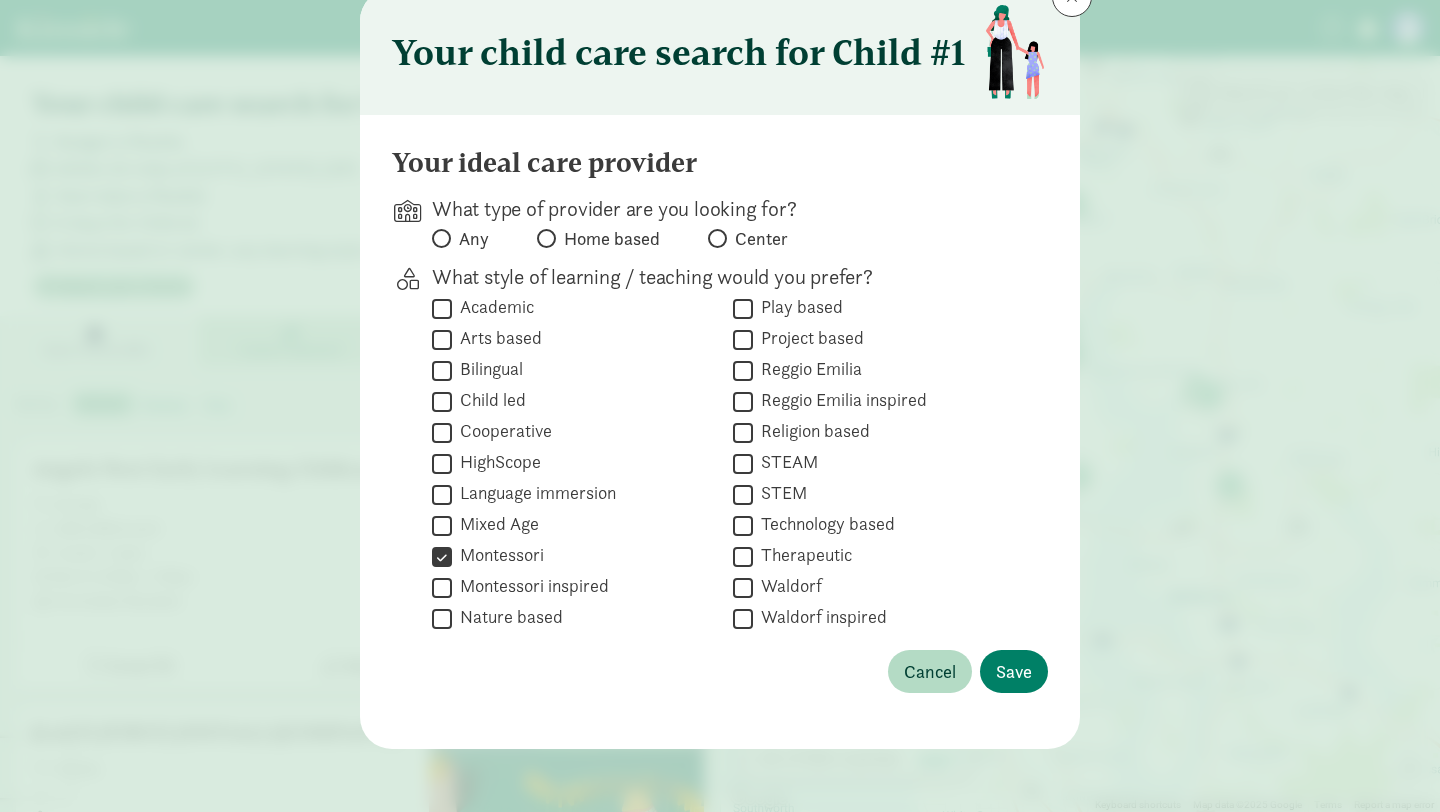 click on "Nature based" at bounding box center (507, 617) 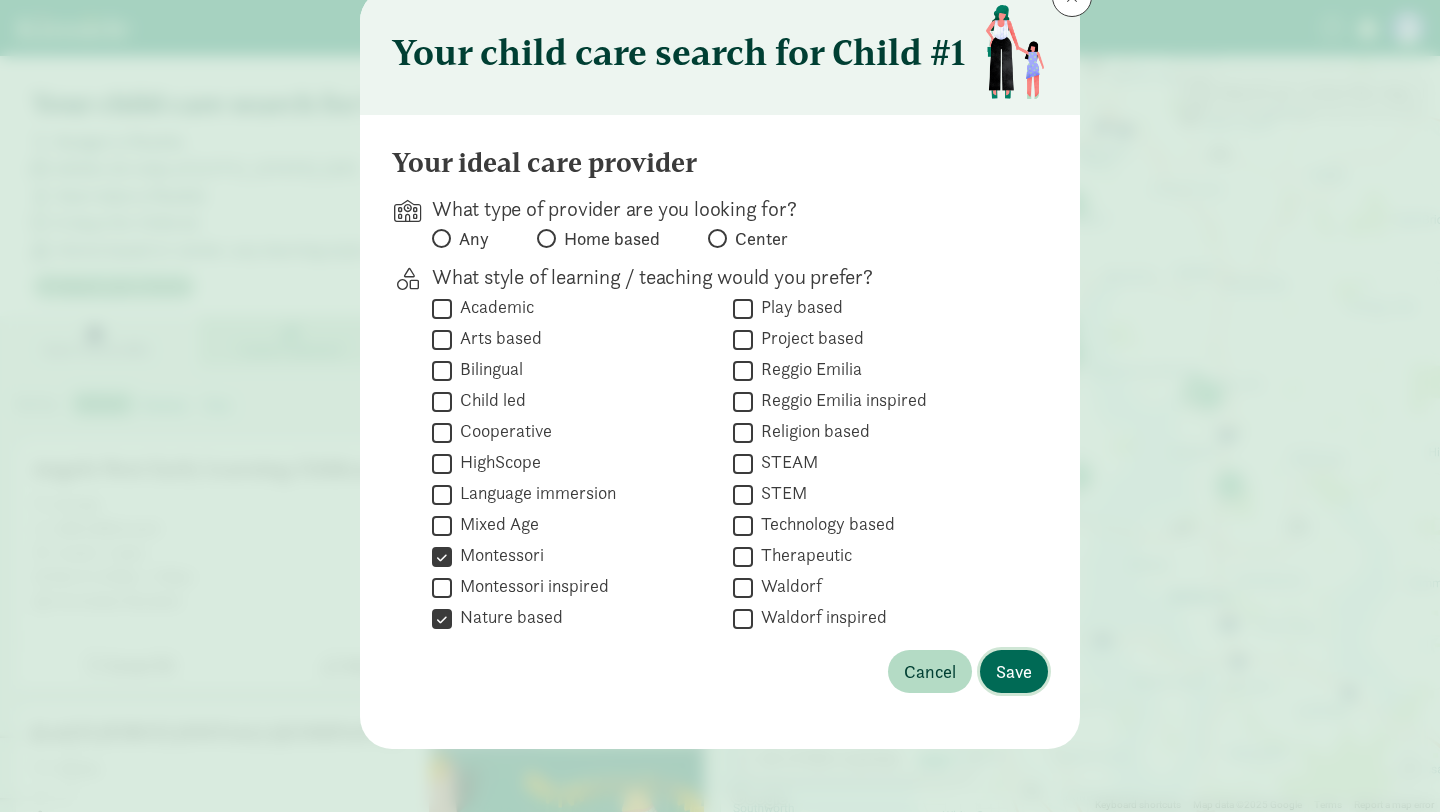 click on "Save" at bounding box center [1014, 671] 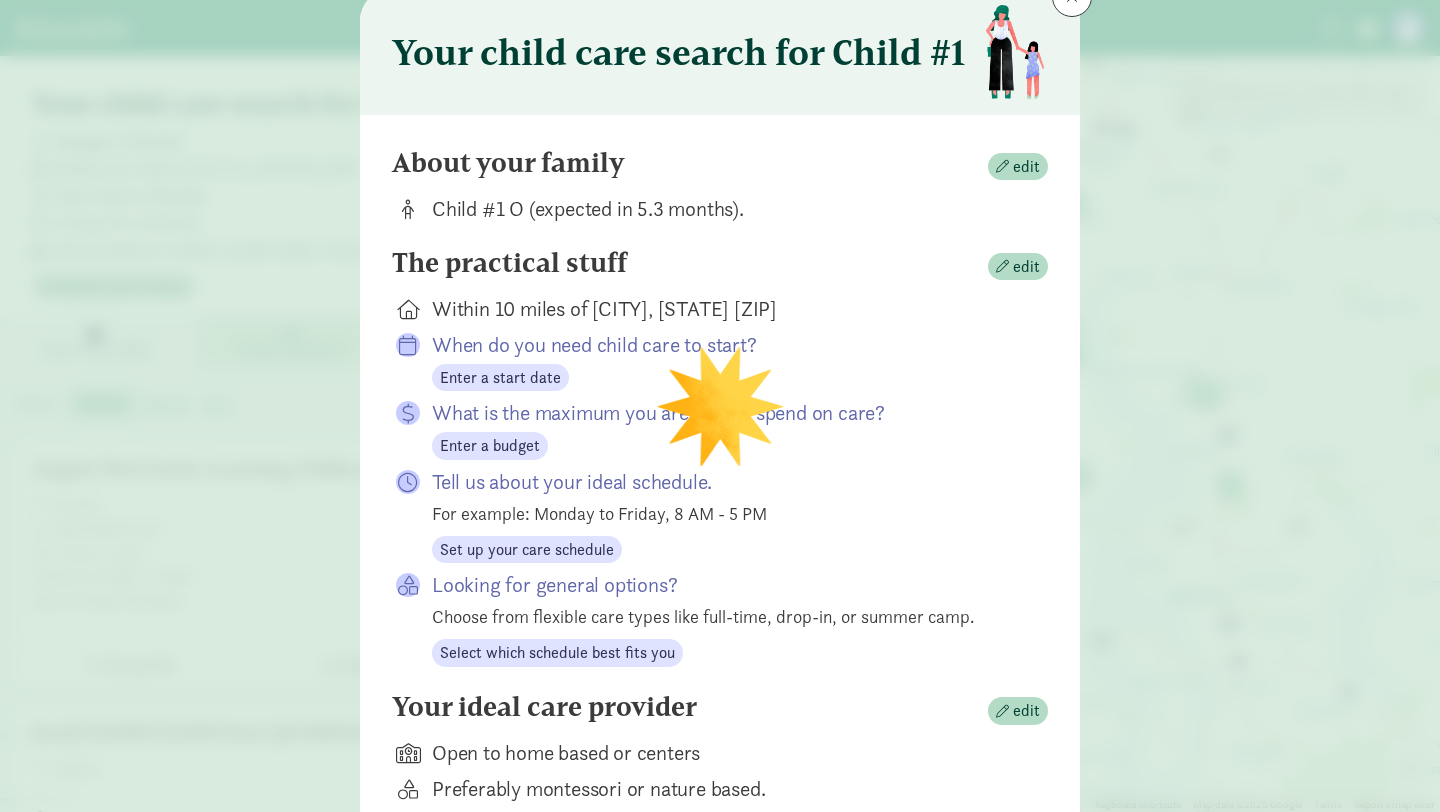 scroll, scrollTop: 227, scrollLeft: 0, axis: vertical 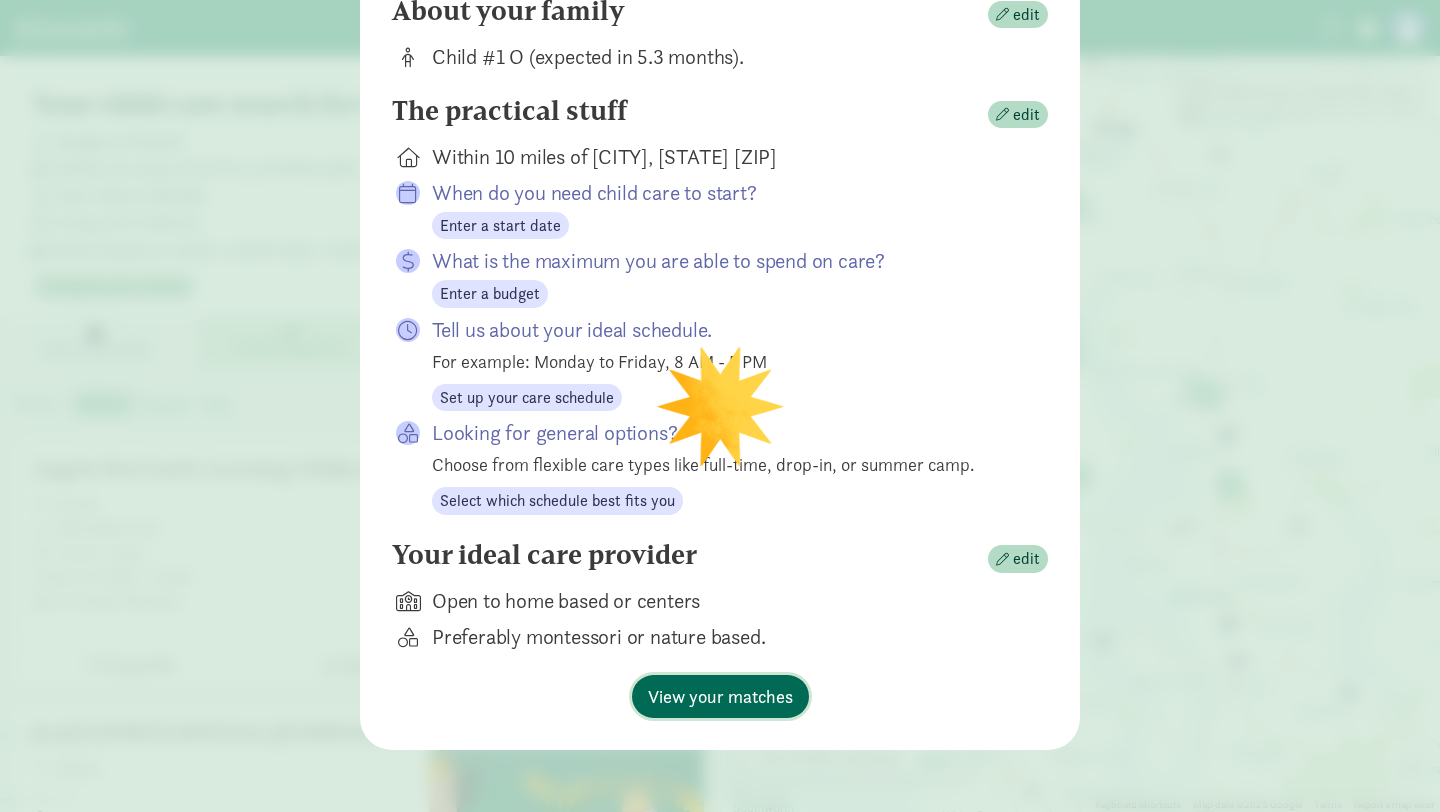 click on "View your matches" at bounding box center (720, 696) 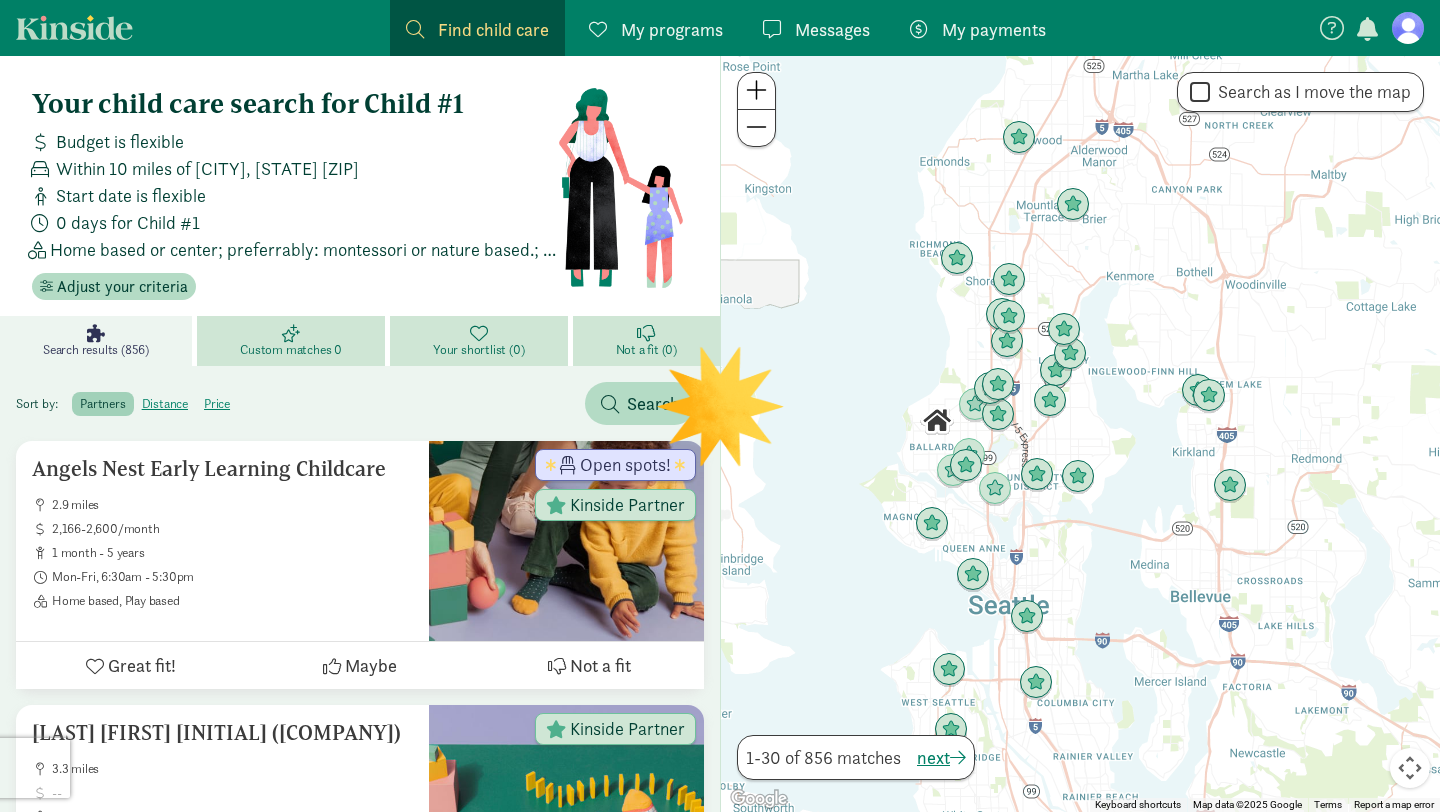 click at bounding box center [756, 91] 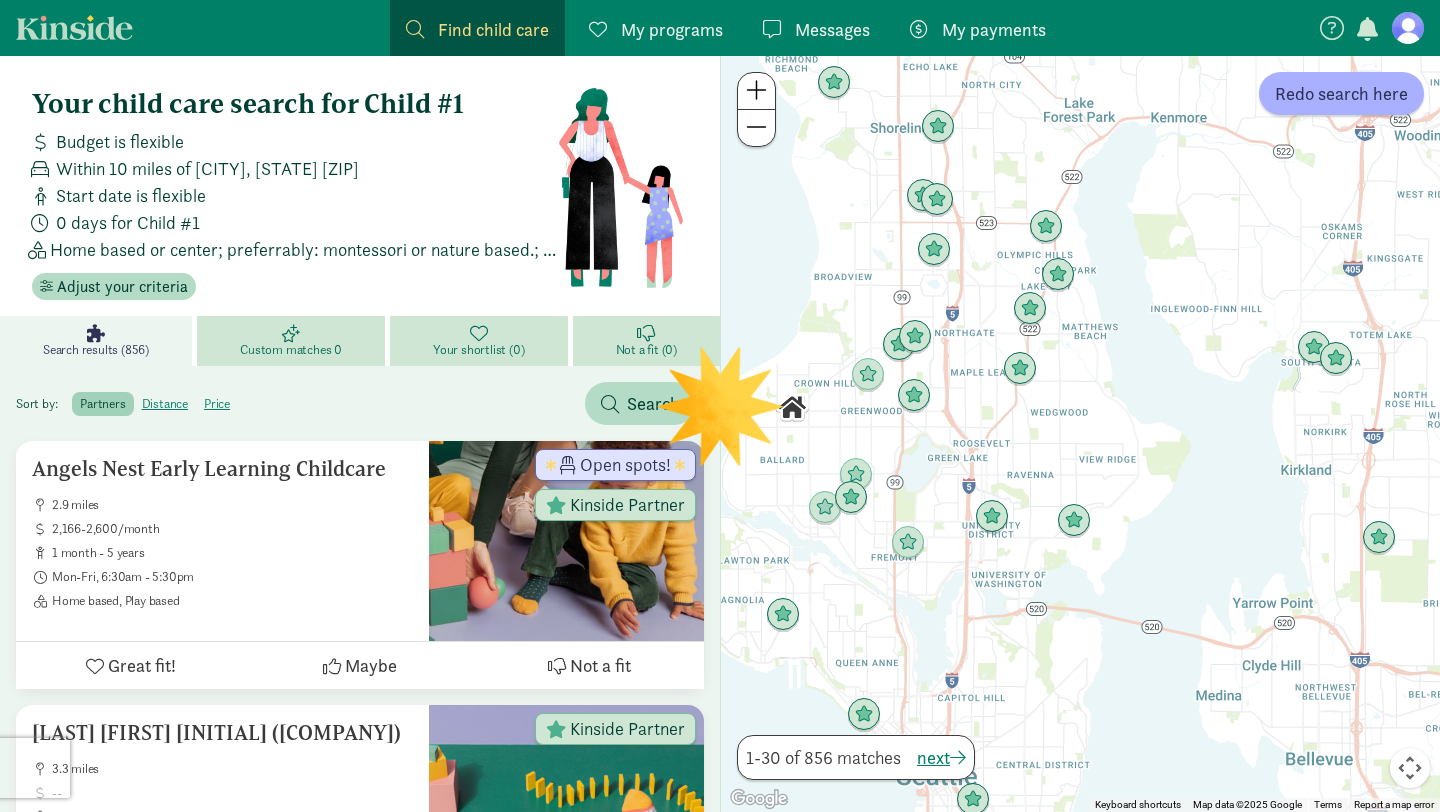 click at bounding box center [756, 91] 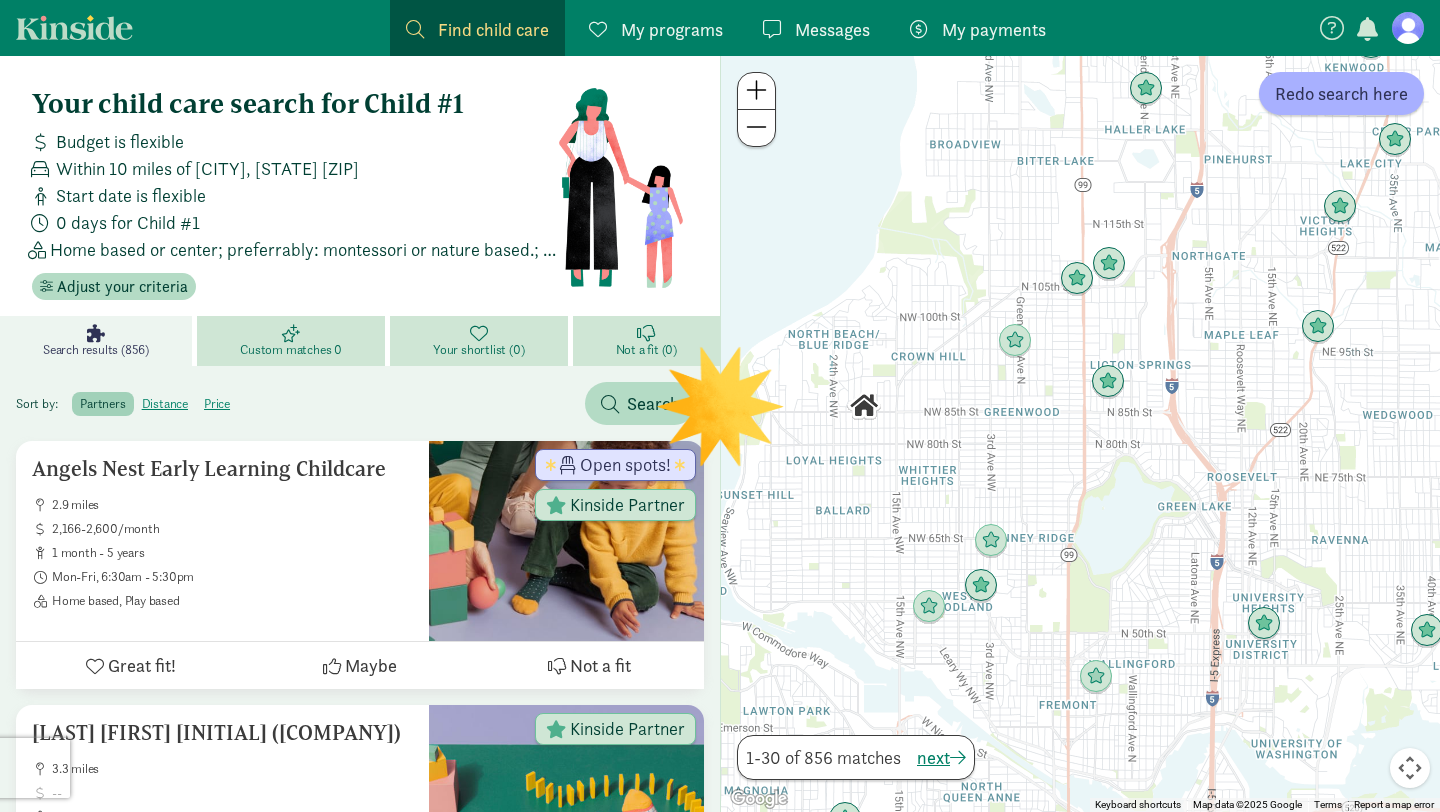drag, startPoint x: 887, startPoint y: 413, endPoint x: 1248, endPoint y: 437, distance: 361.7969 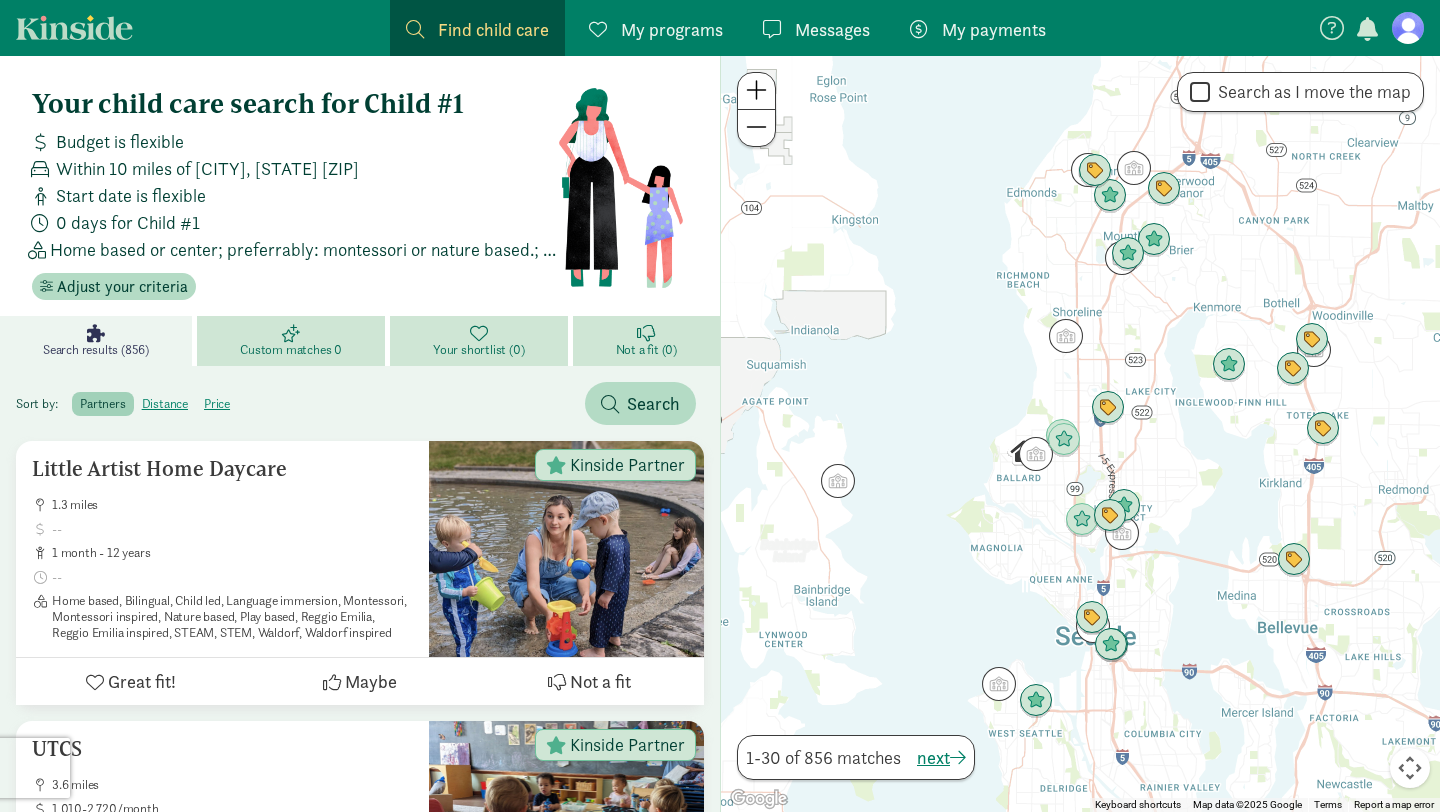 click at bounding box center [756, 90] 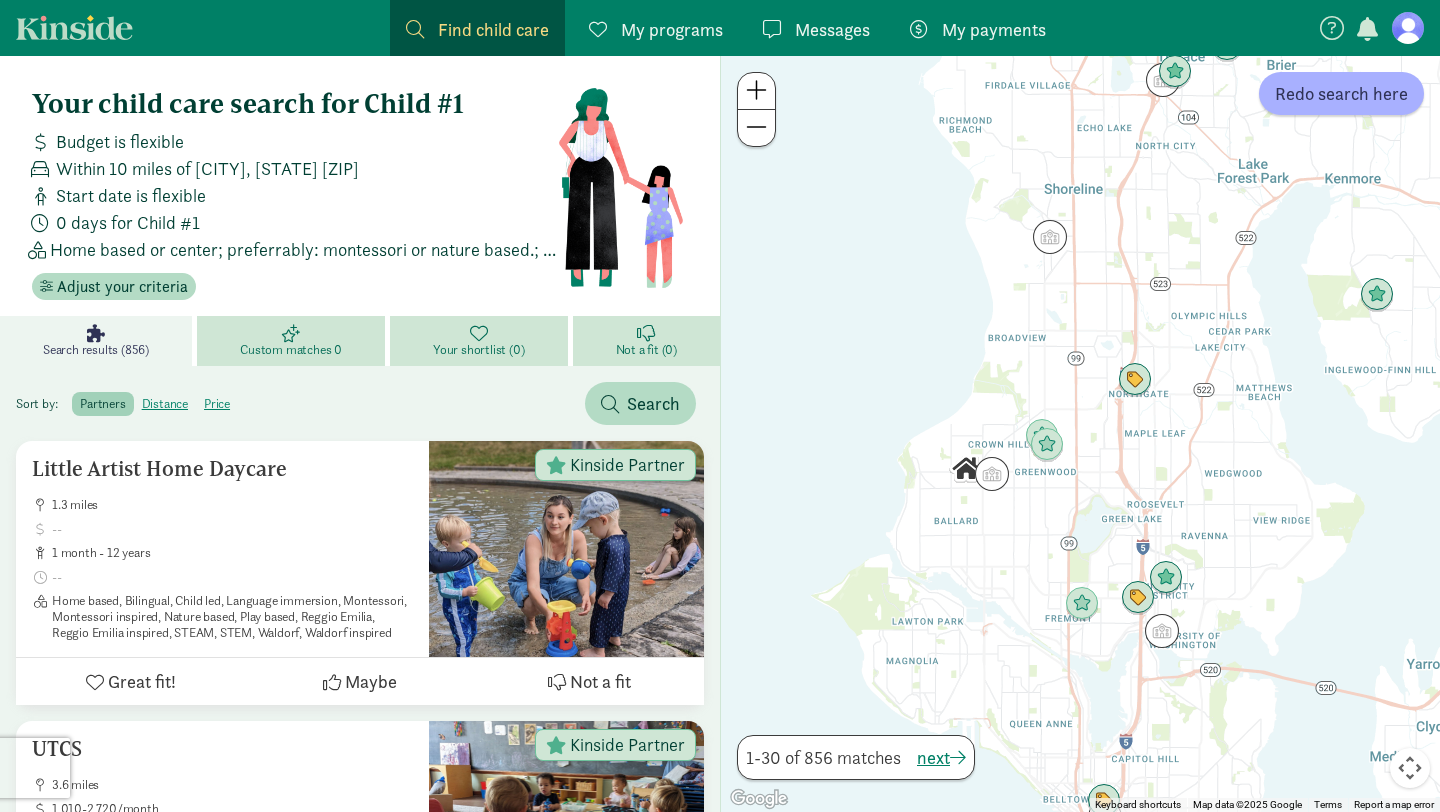 click at bounding box center [756, 90] 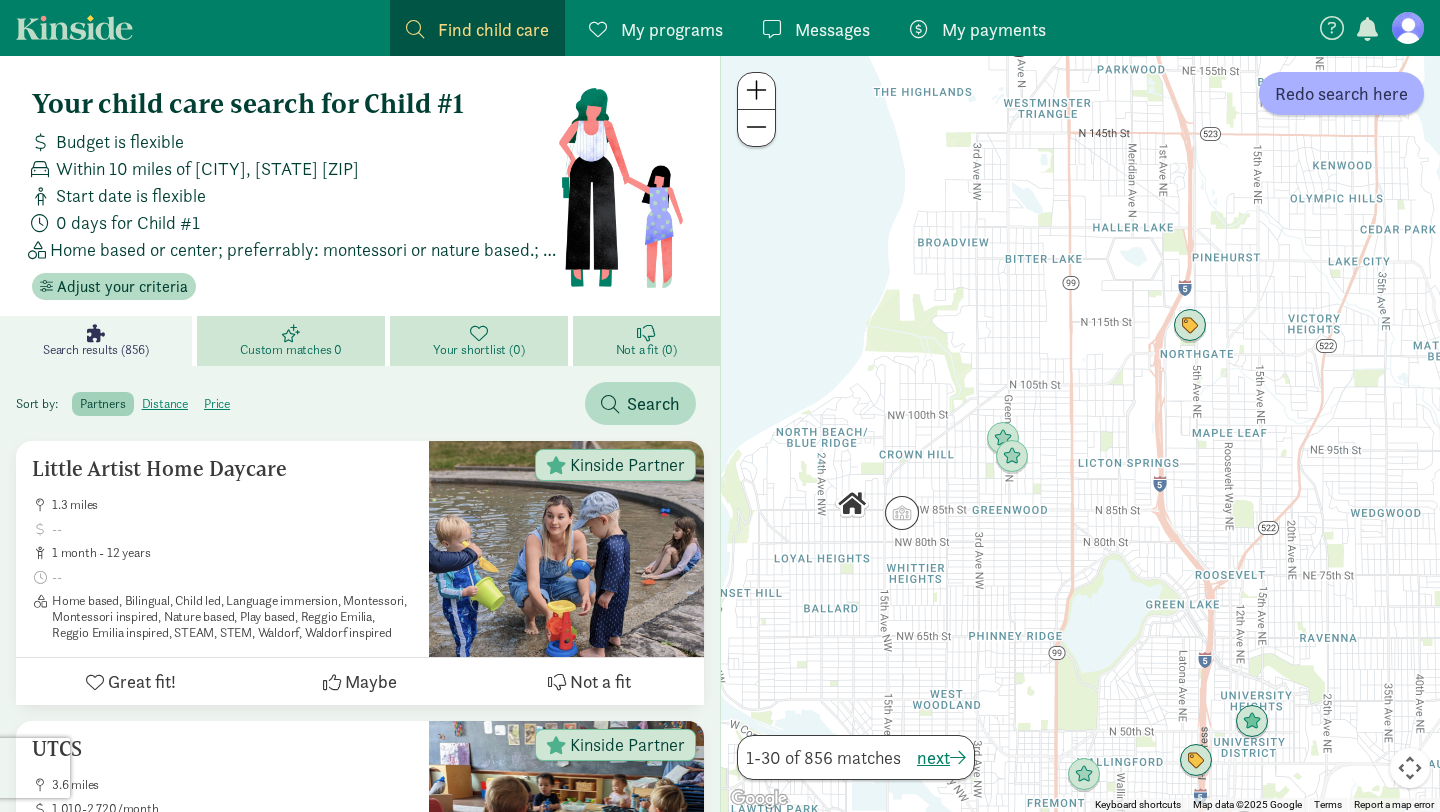 click at bounding box center (756, 90) 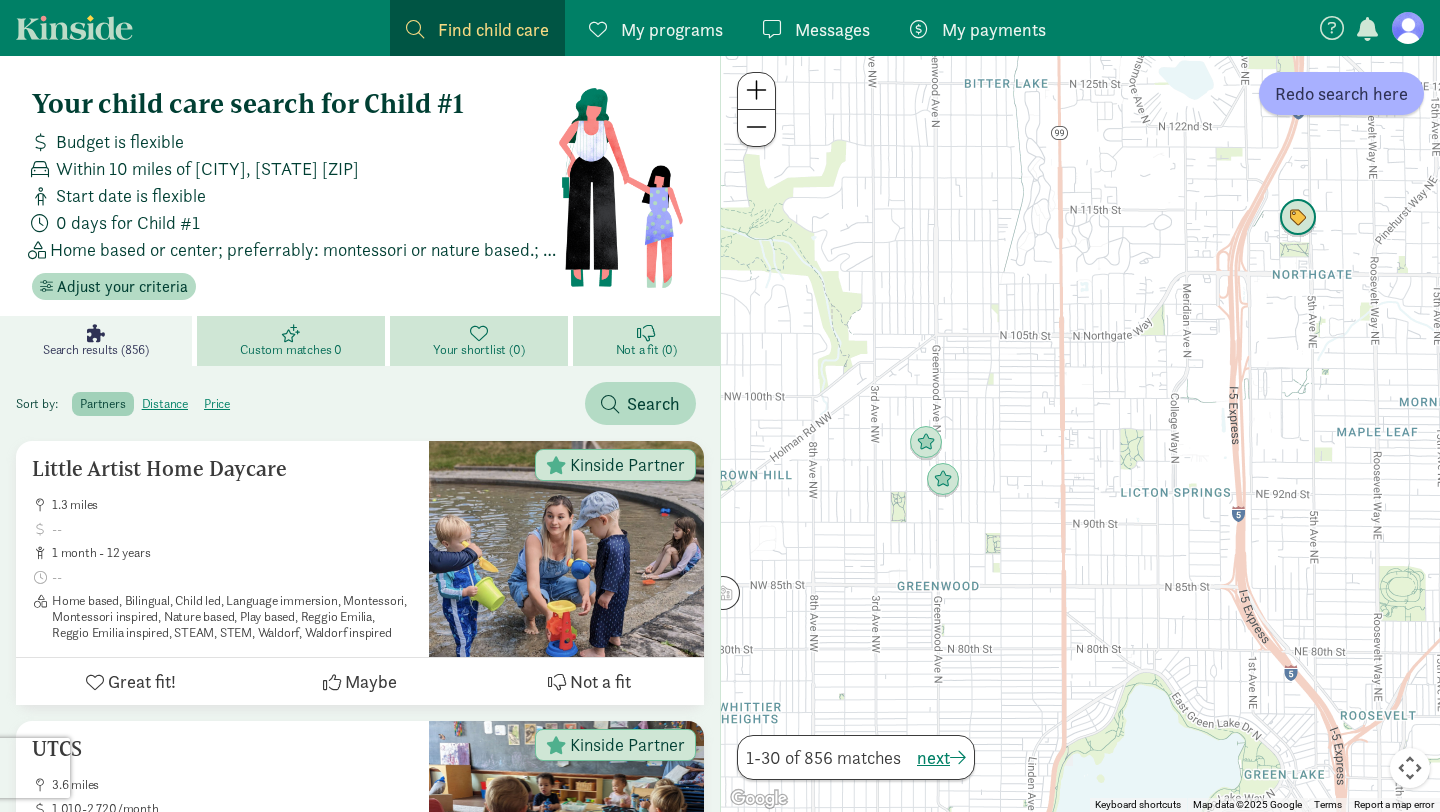 click at bounding box center (1298, 218) 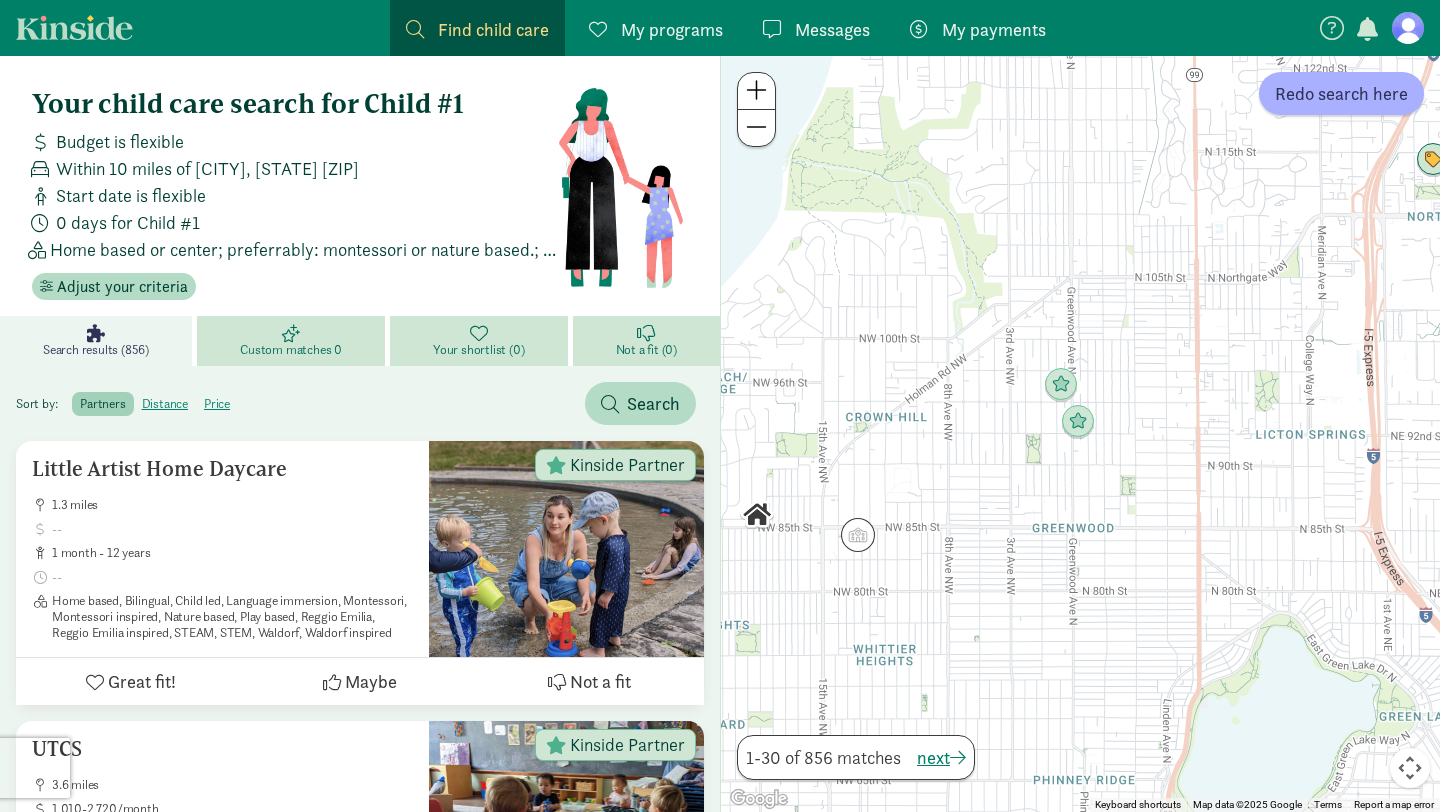 drag, startPoint x: 1135, startPoint y: 509, endPoint x: 1438, endPoint y: 115, distance: 497.03622 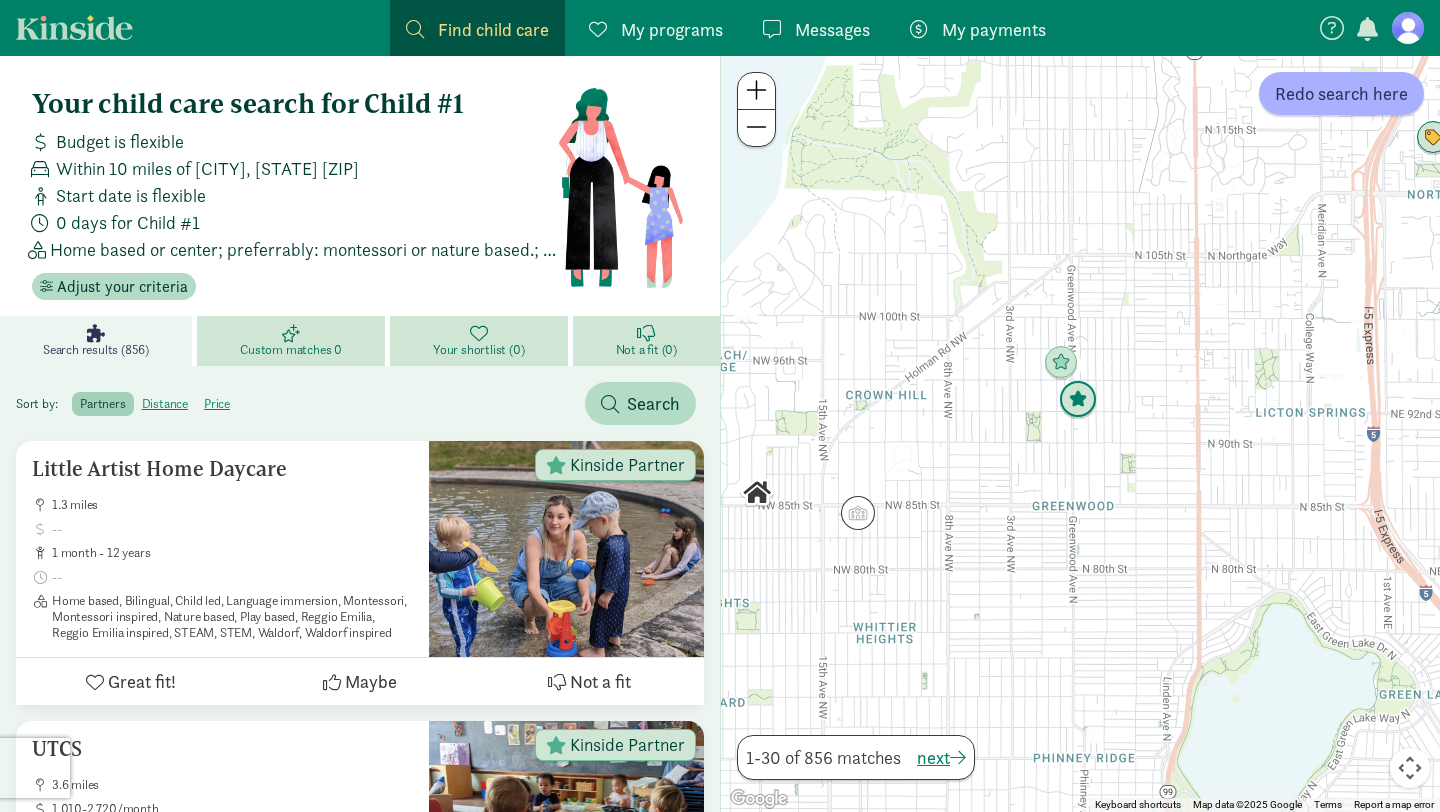 click at bounding box center (1078, 400) 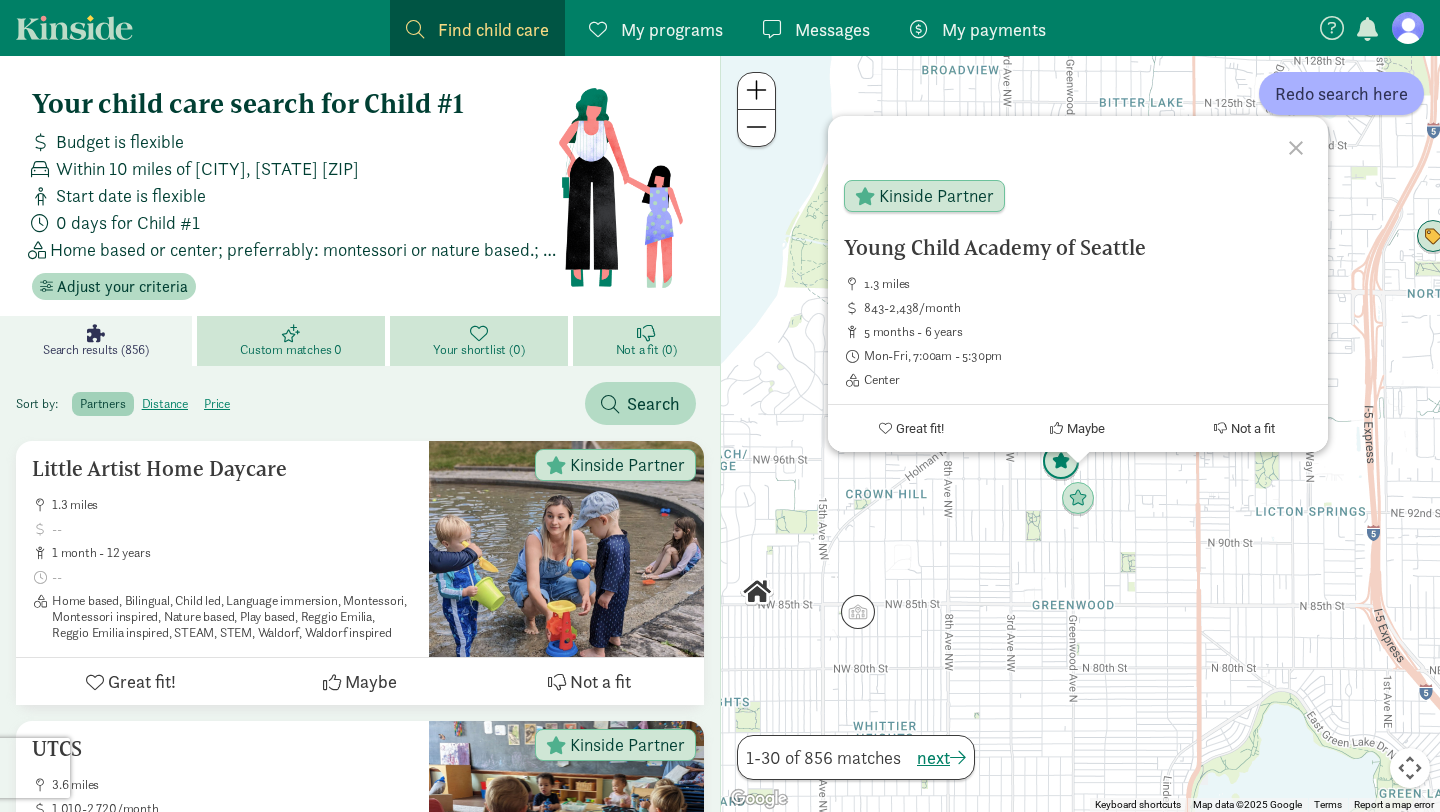 click at bounding box center [1061, 462] 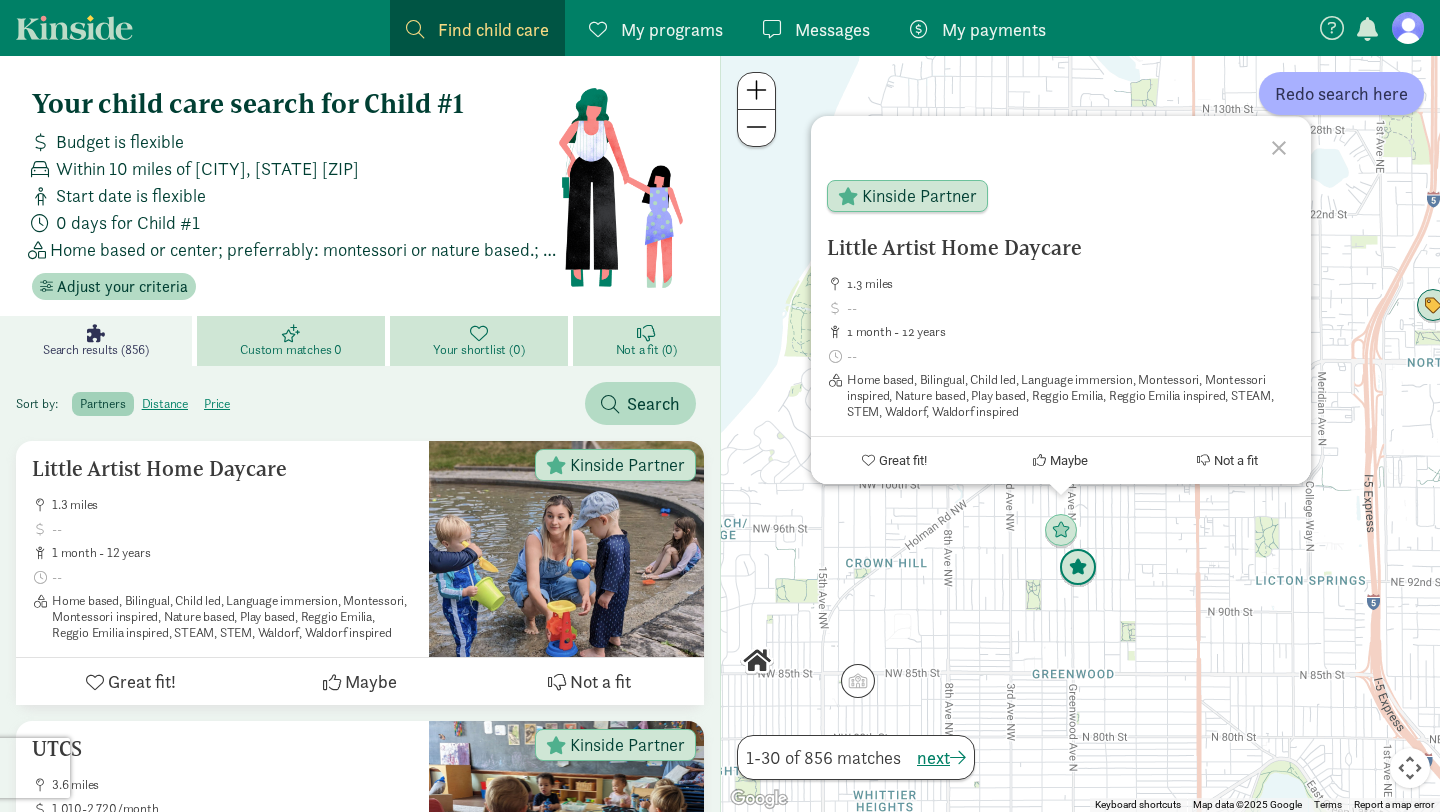 click at bounding box center (1078, 568) 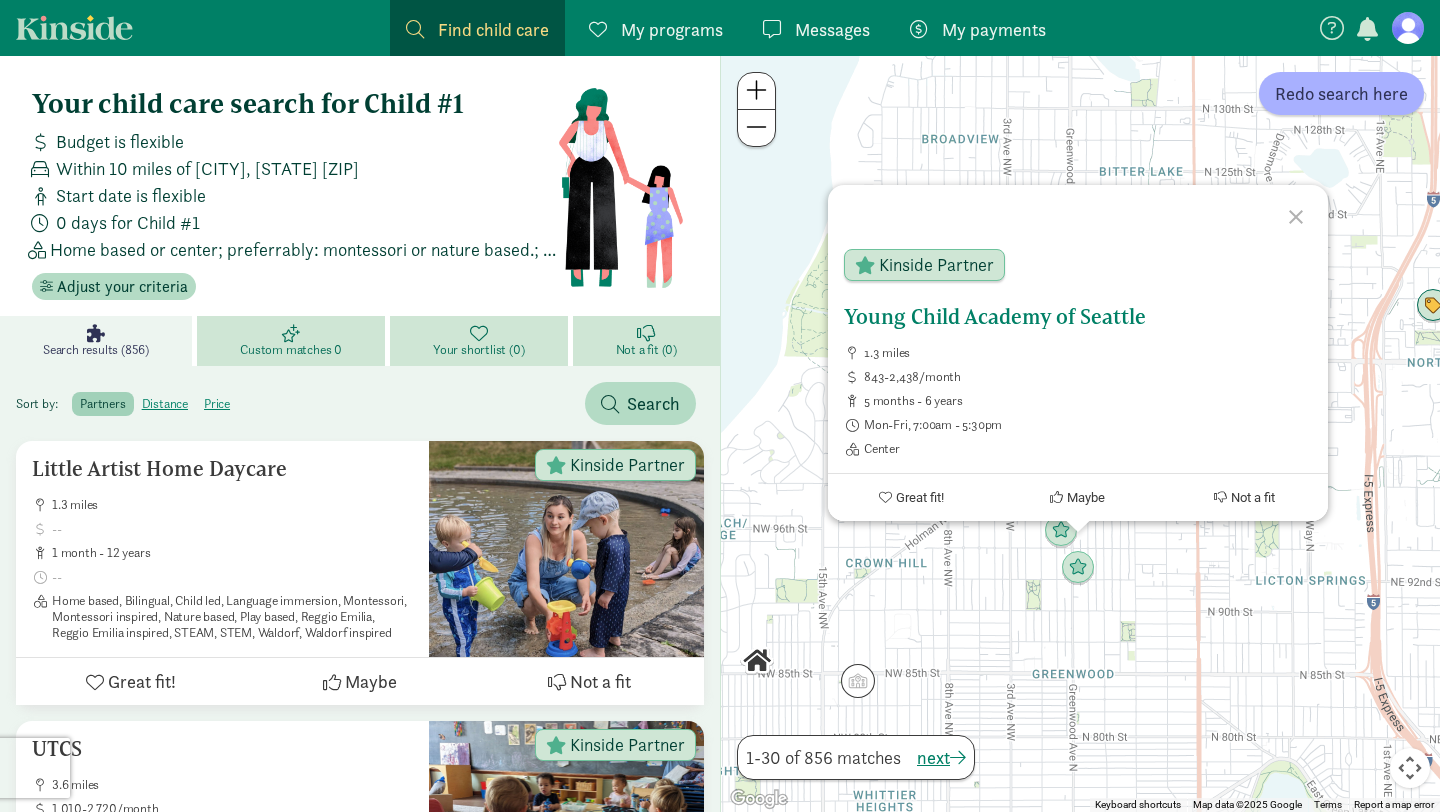 click on "Young Child Academy of Seattle" at bounding box center [1078, 317] 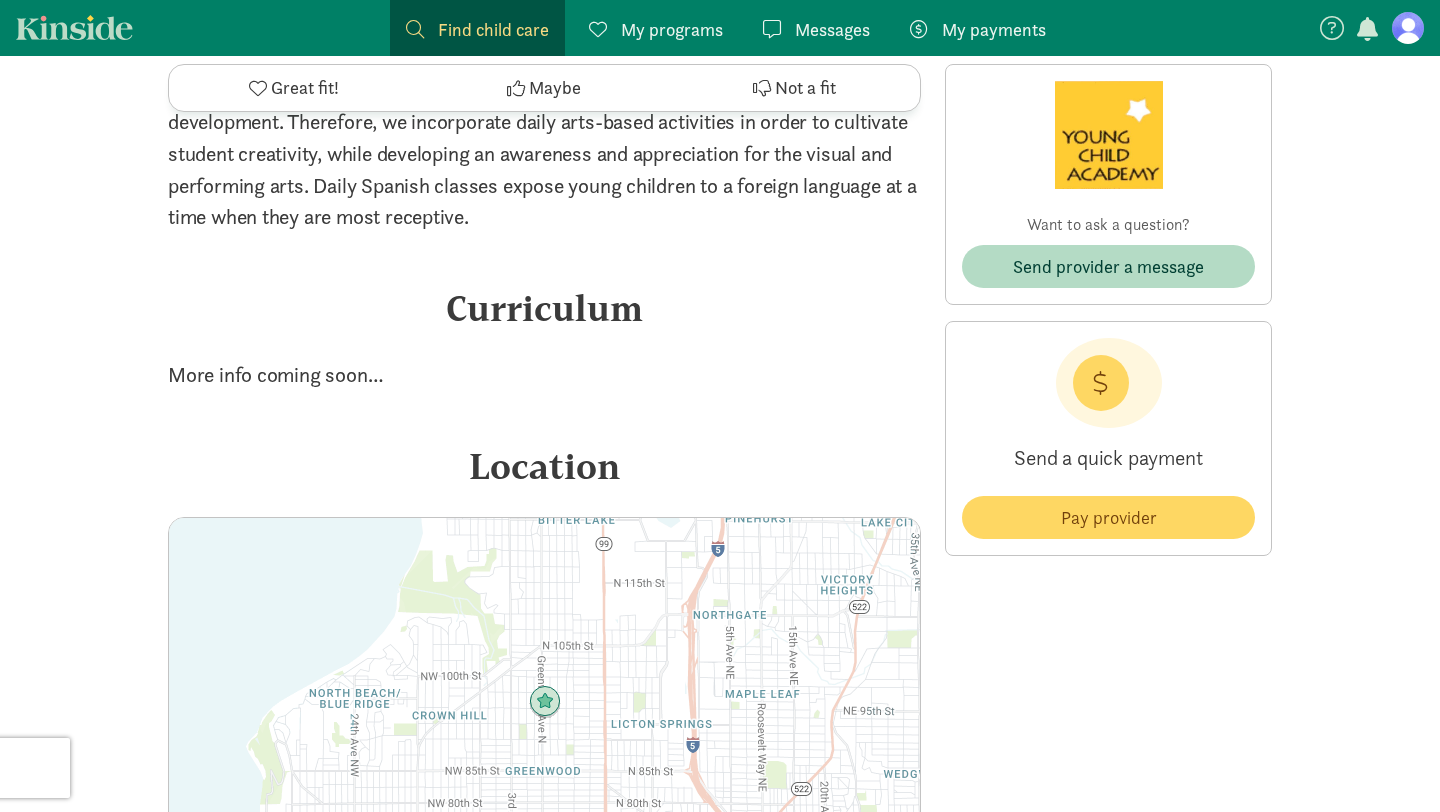 scroll, scrollTop: 3020, scrollLeft: 0, axis: vertical 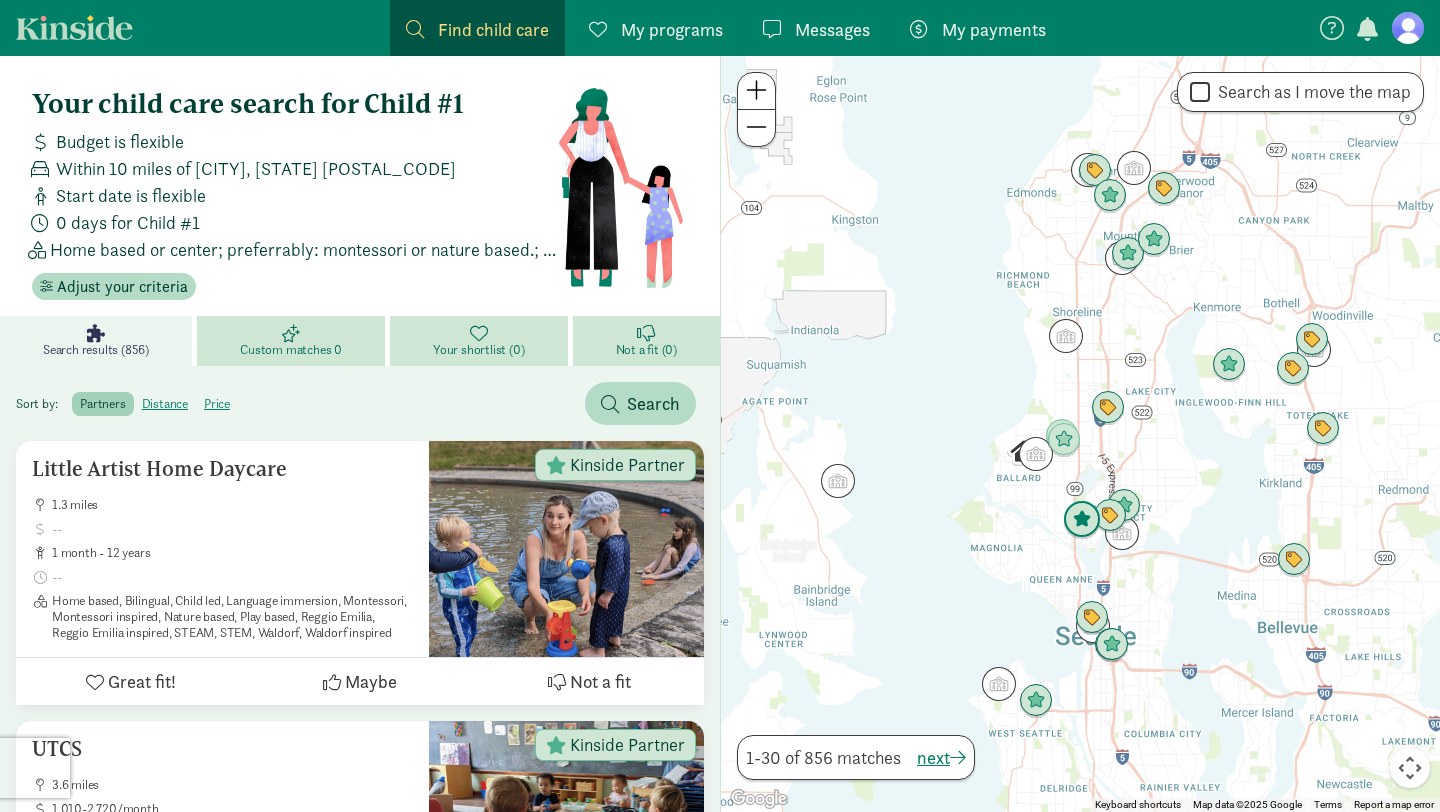 click at bounding box center [1082, 520] 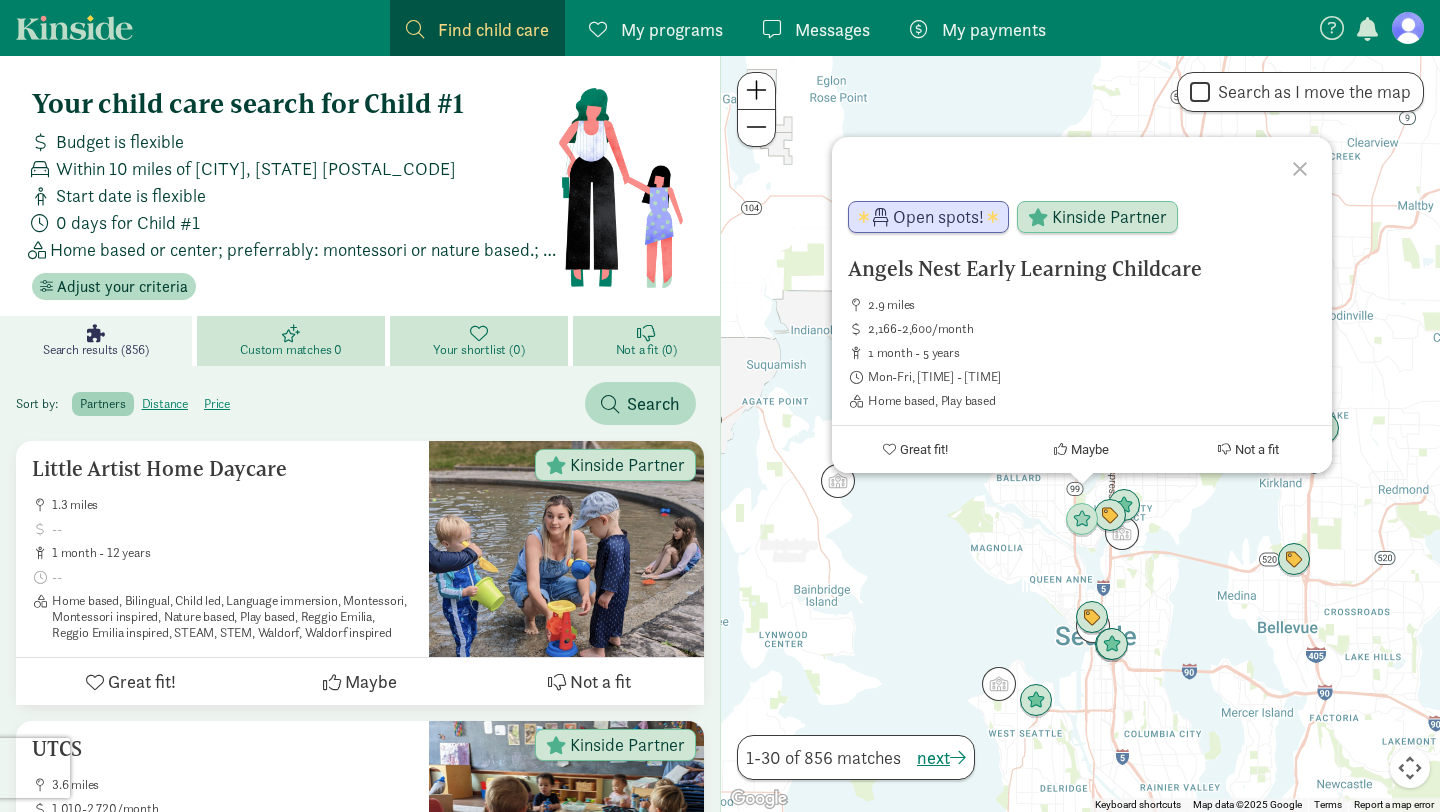 click at bounding box center [756, 90] 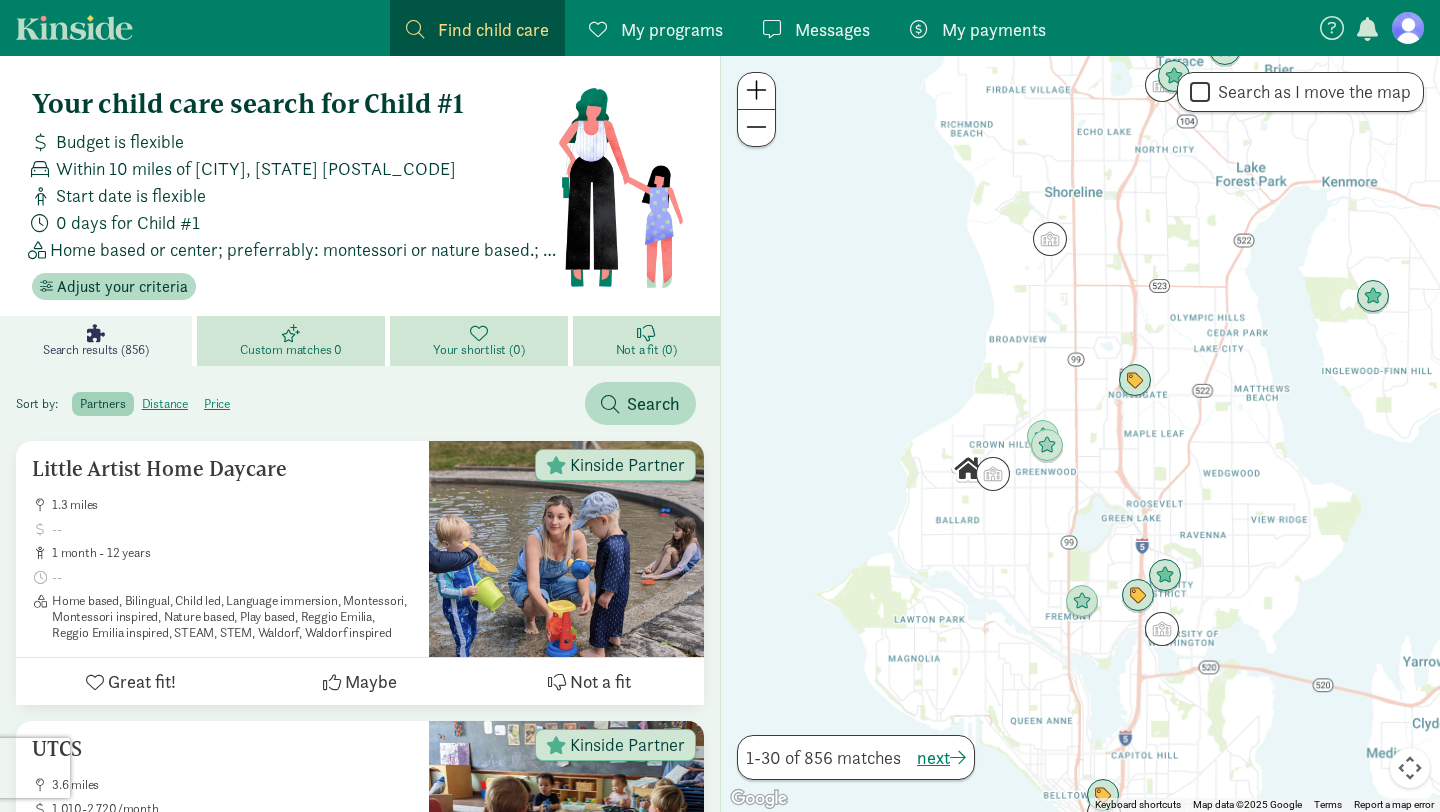 click at bounding box center [756, 90] 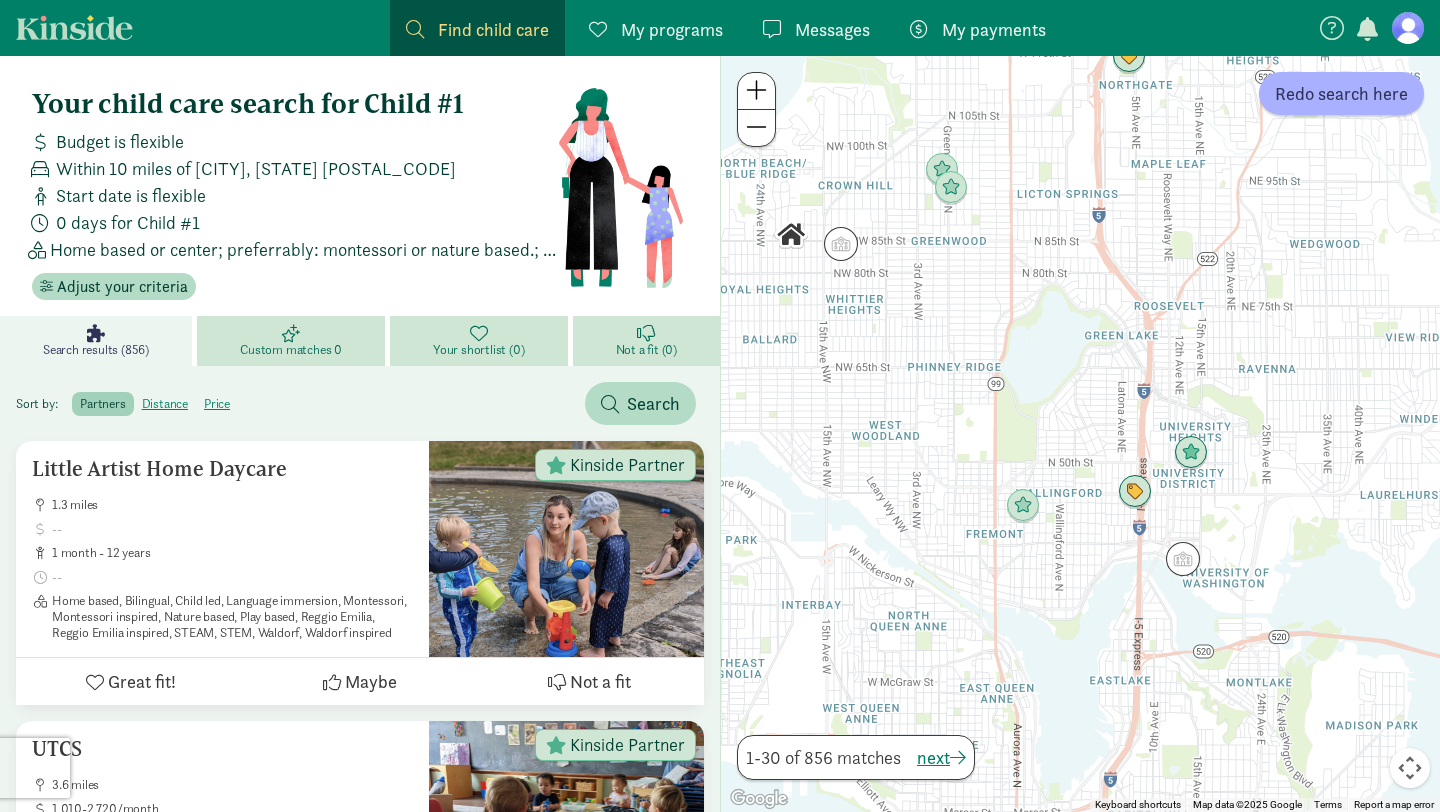 drag, startPoint x: 964, startPoint y: 501, endPoint x: 903, endPoint y: 230, distance: 277.7805 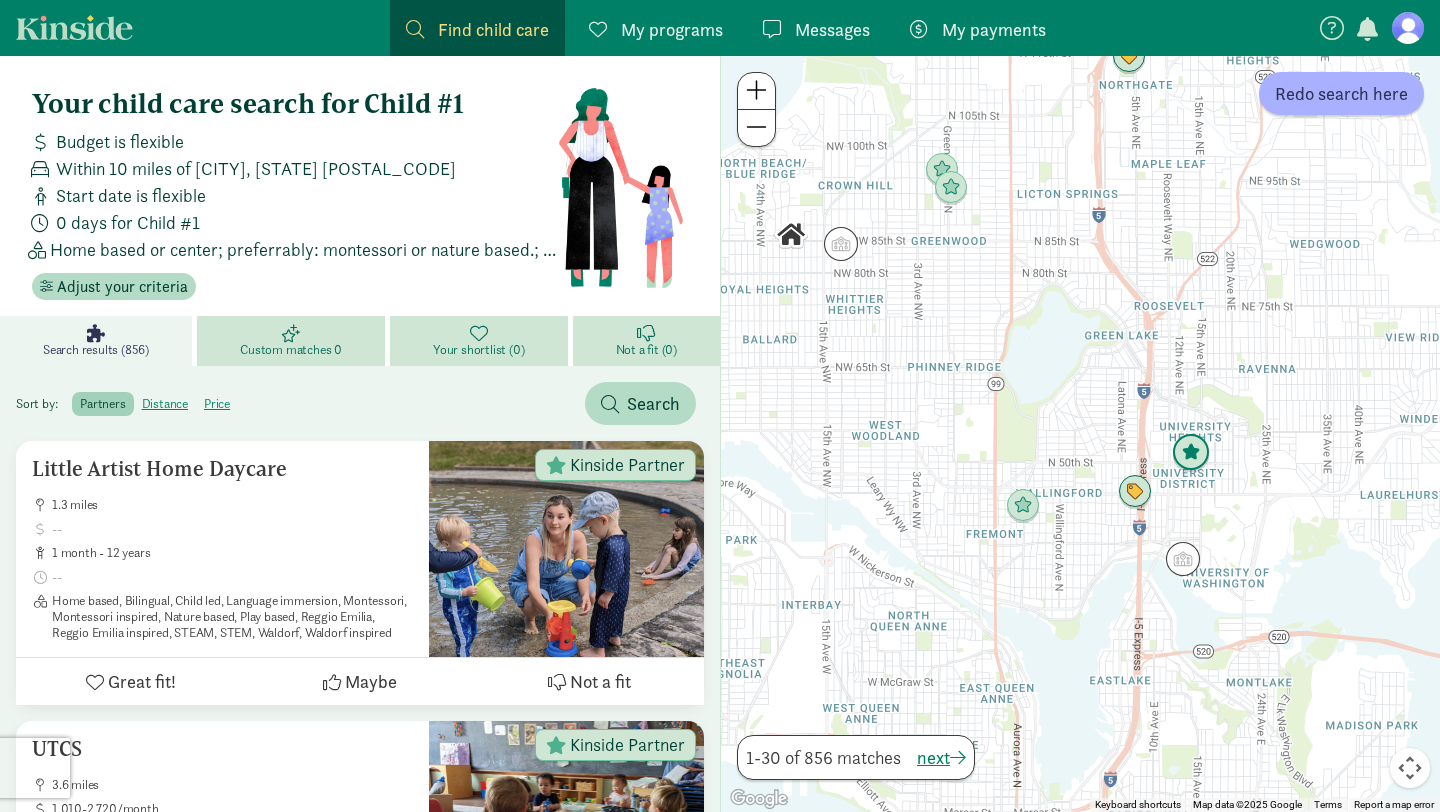 click at bounding box center (1191, 453) 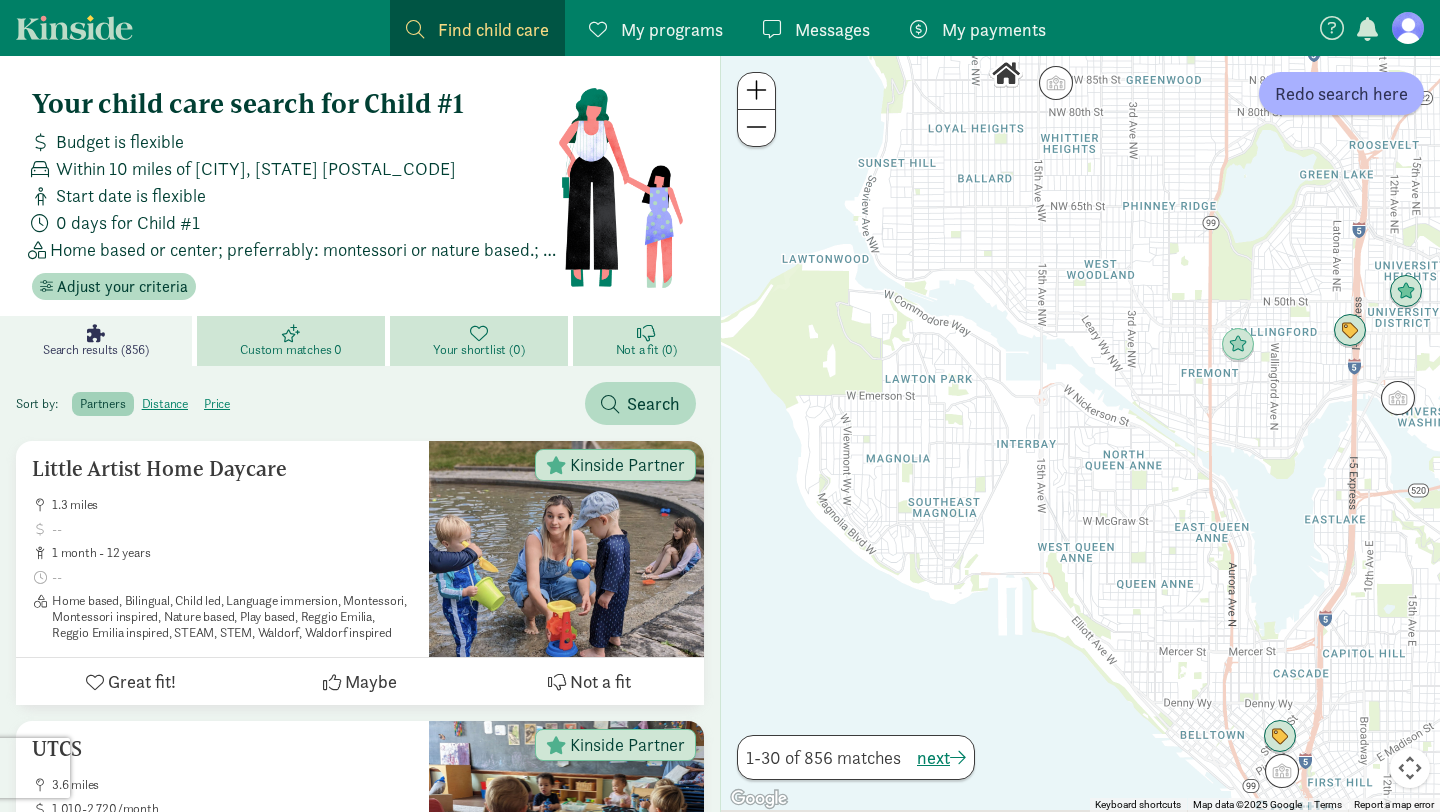 drag, startPoint x: 907, startPoint y: 491, endPoint x: 1184, endPoint y: 275, distance: 351.26202 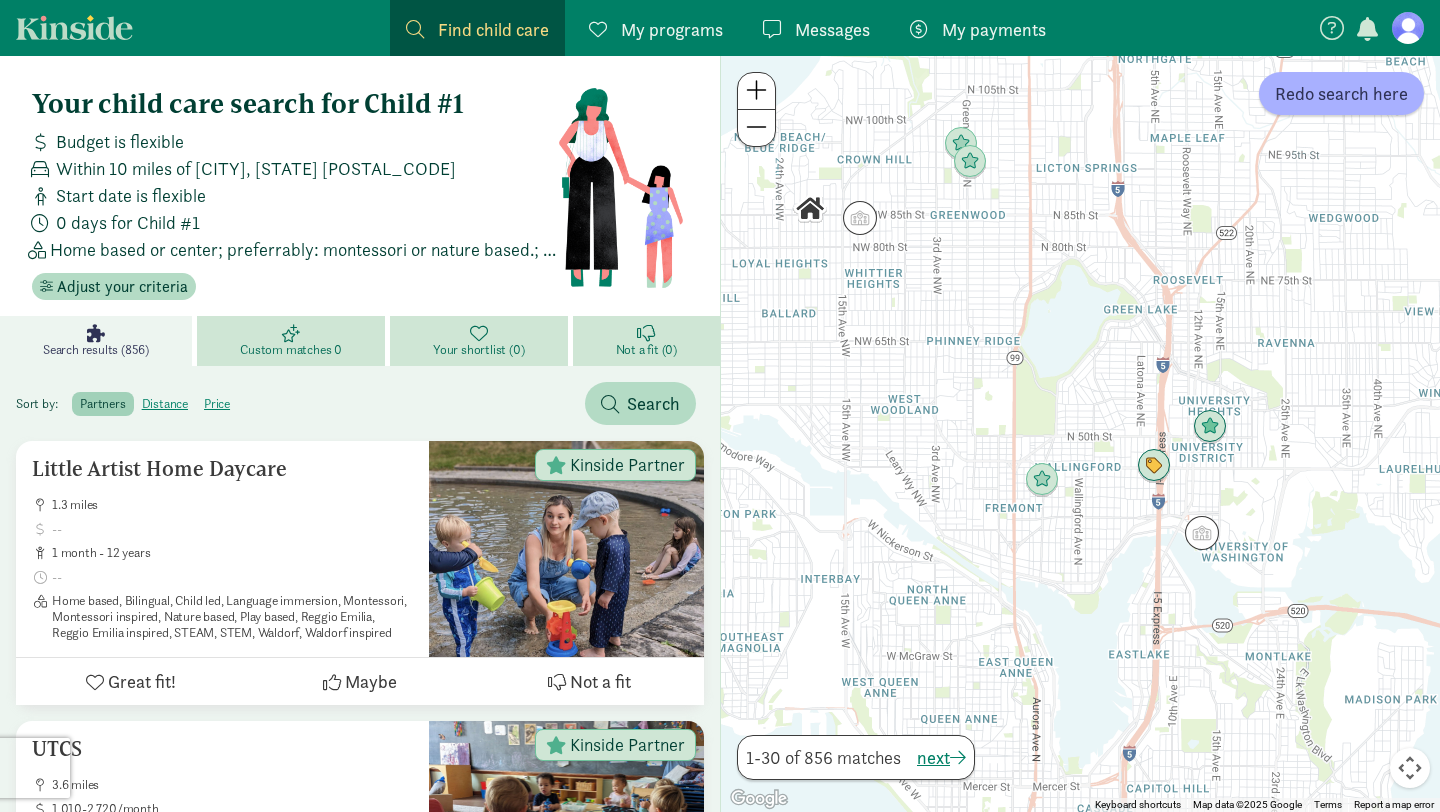 drag, startPoint x: 1275, startPoint y: 387, endPoint x: 1069, endPoint y: 544, distance: 259.00772 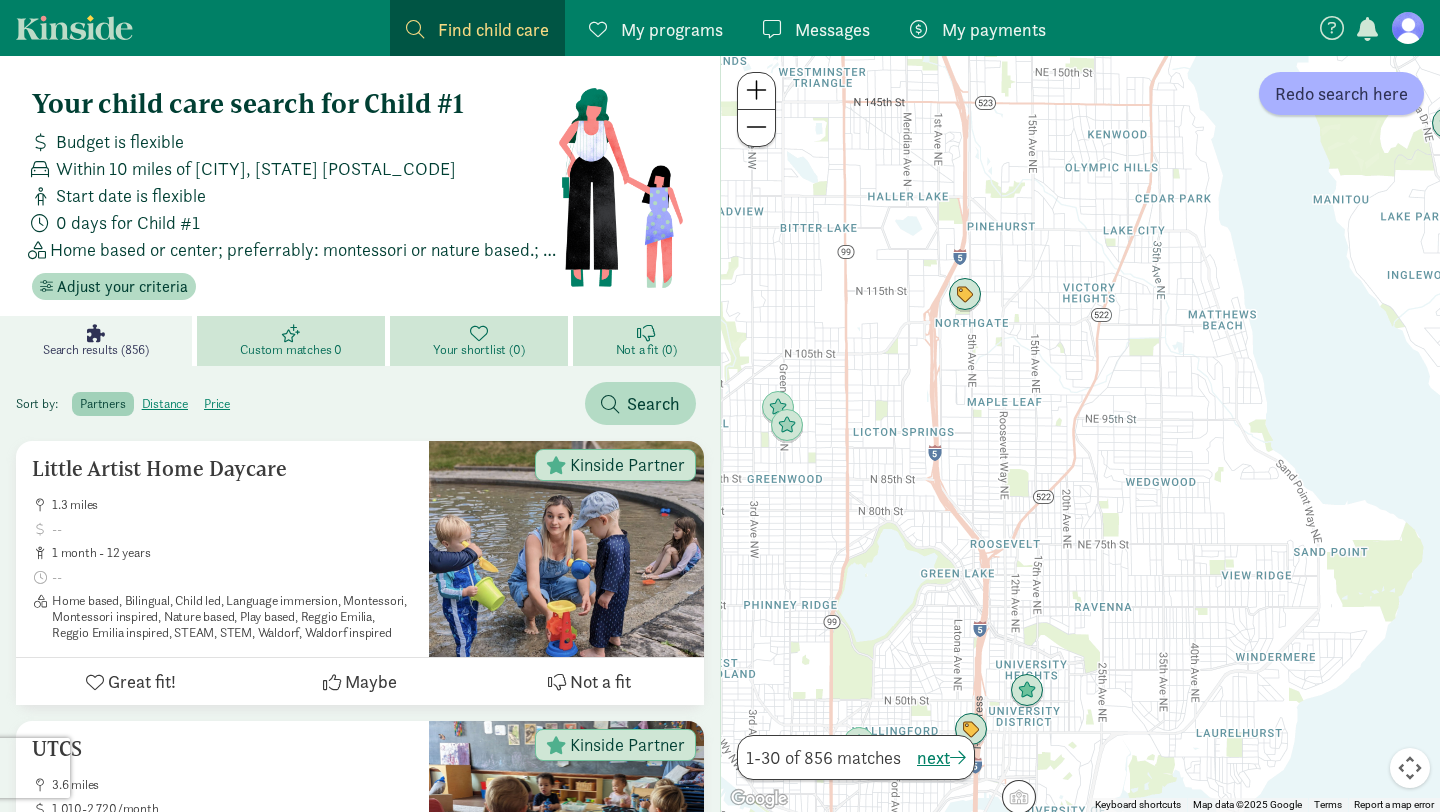 drag, startPoint x: 1112, startPoint y: 212, endPoint x: 936, endPoint y: 460, distance: 304.10526 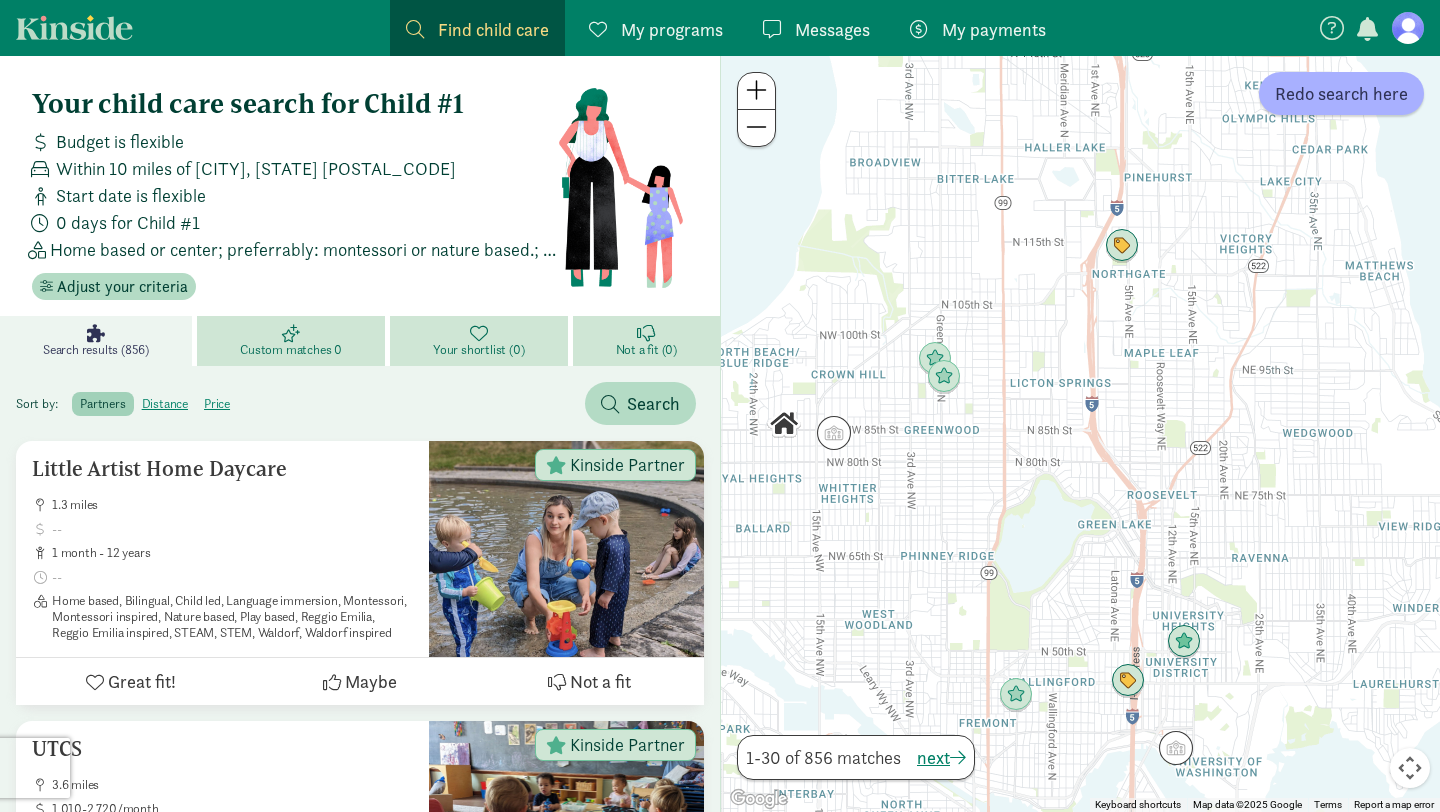 drag, startPoint x: 934, startPoint y: 455, endPoint x: 1089, endPoint y: 406, distance: 162.56076 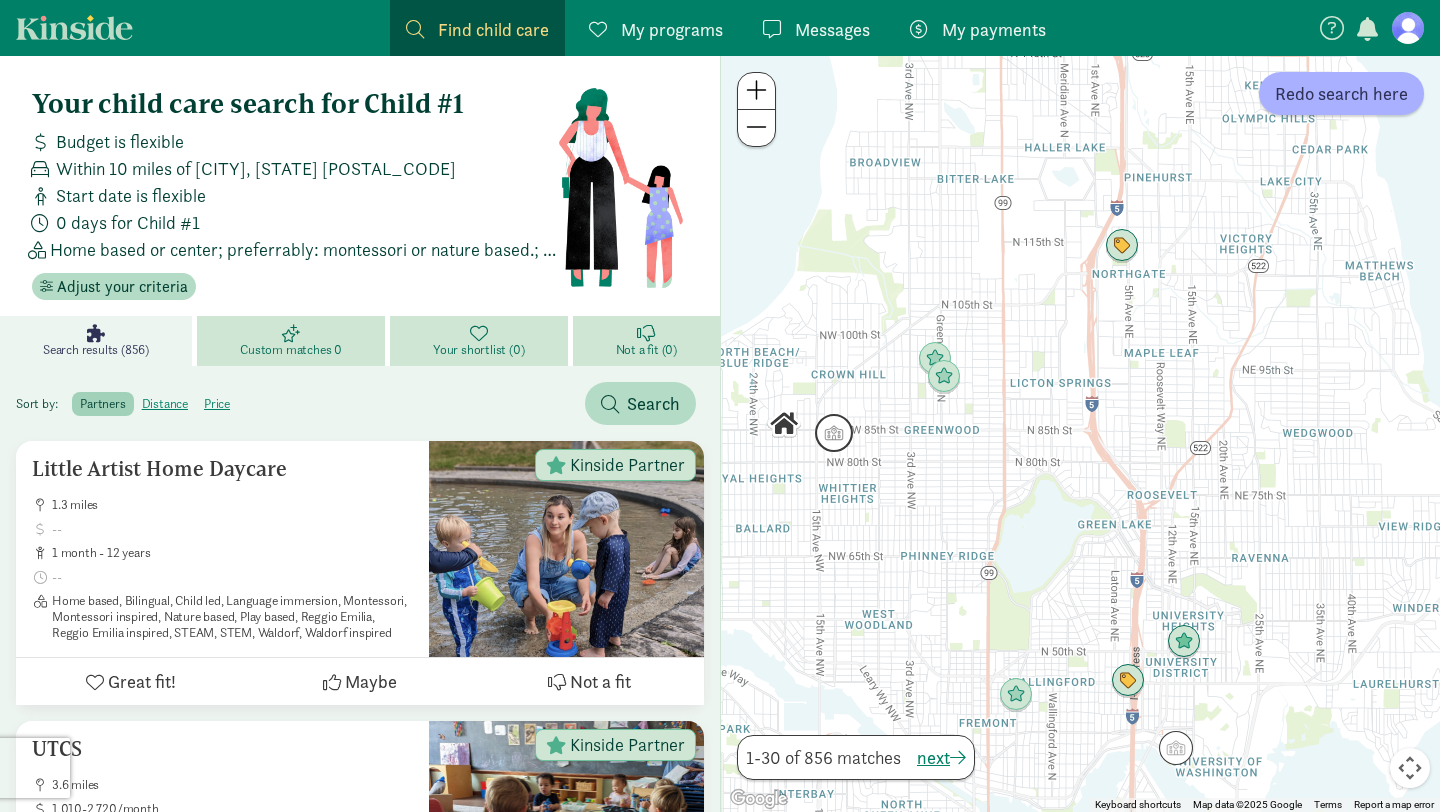 click at bounding box center [834, 433] 